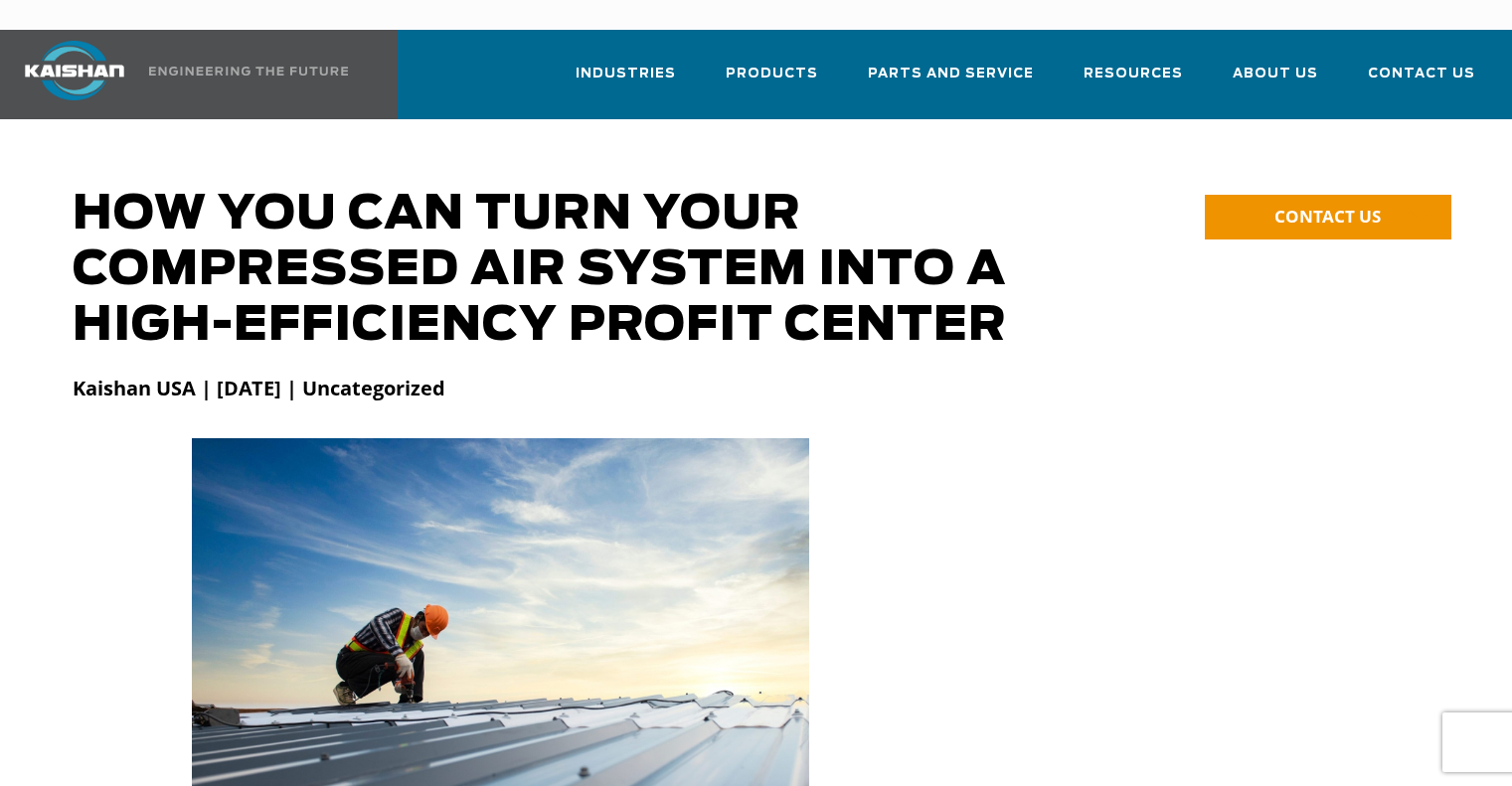 click on "How You Can Turn Your Compressed Air System into a High-Efficiency Profit Center" at bounding box center [583, 270] 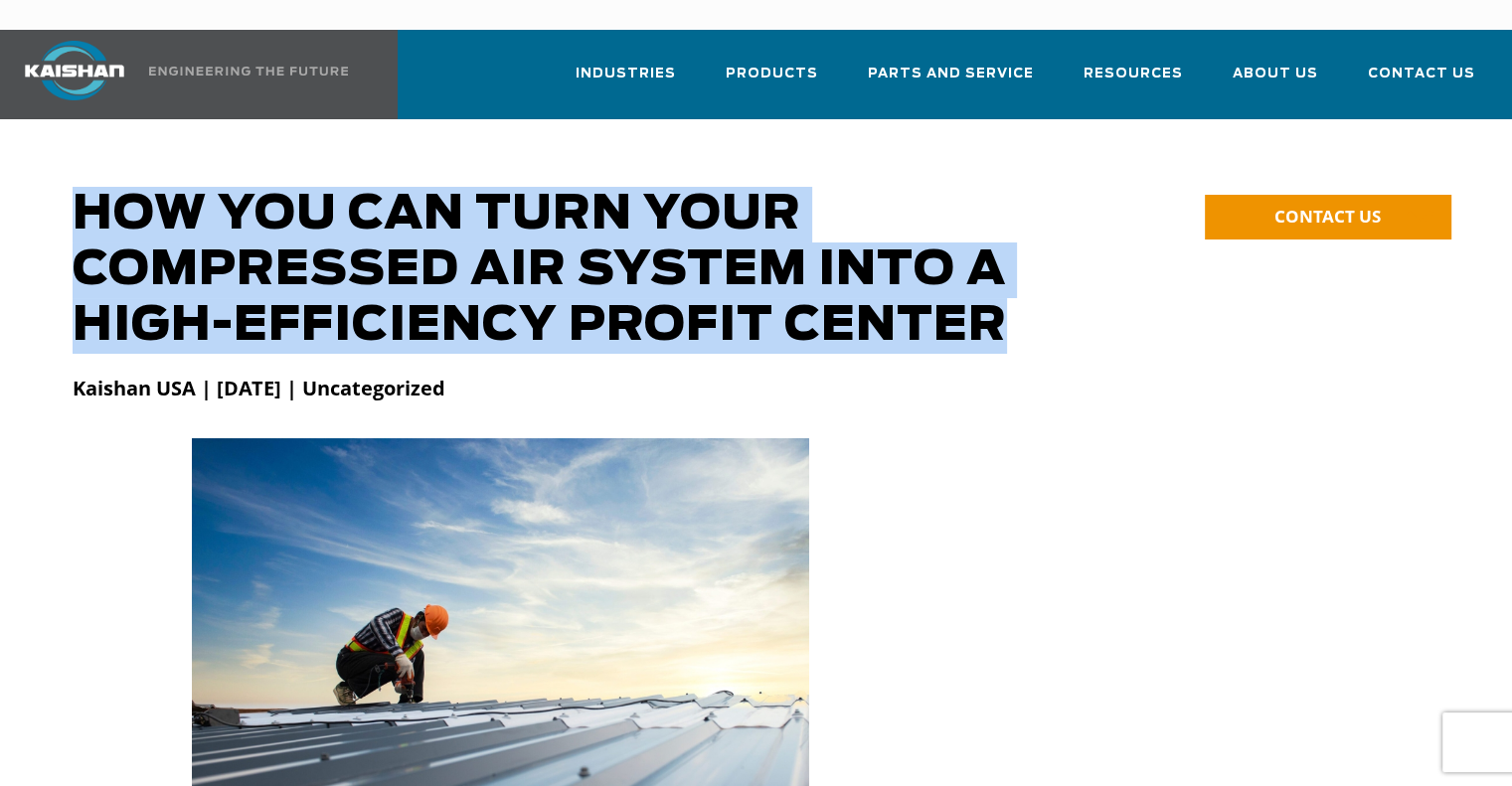click on "How You Can Turn Your Compressed Air System into a High-Efficiency Profit Center" at bounding box center (583, 270) 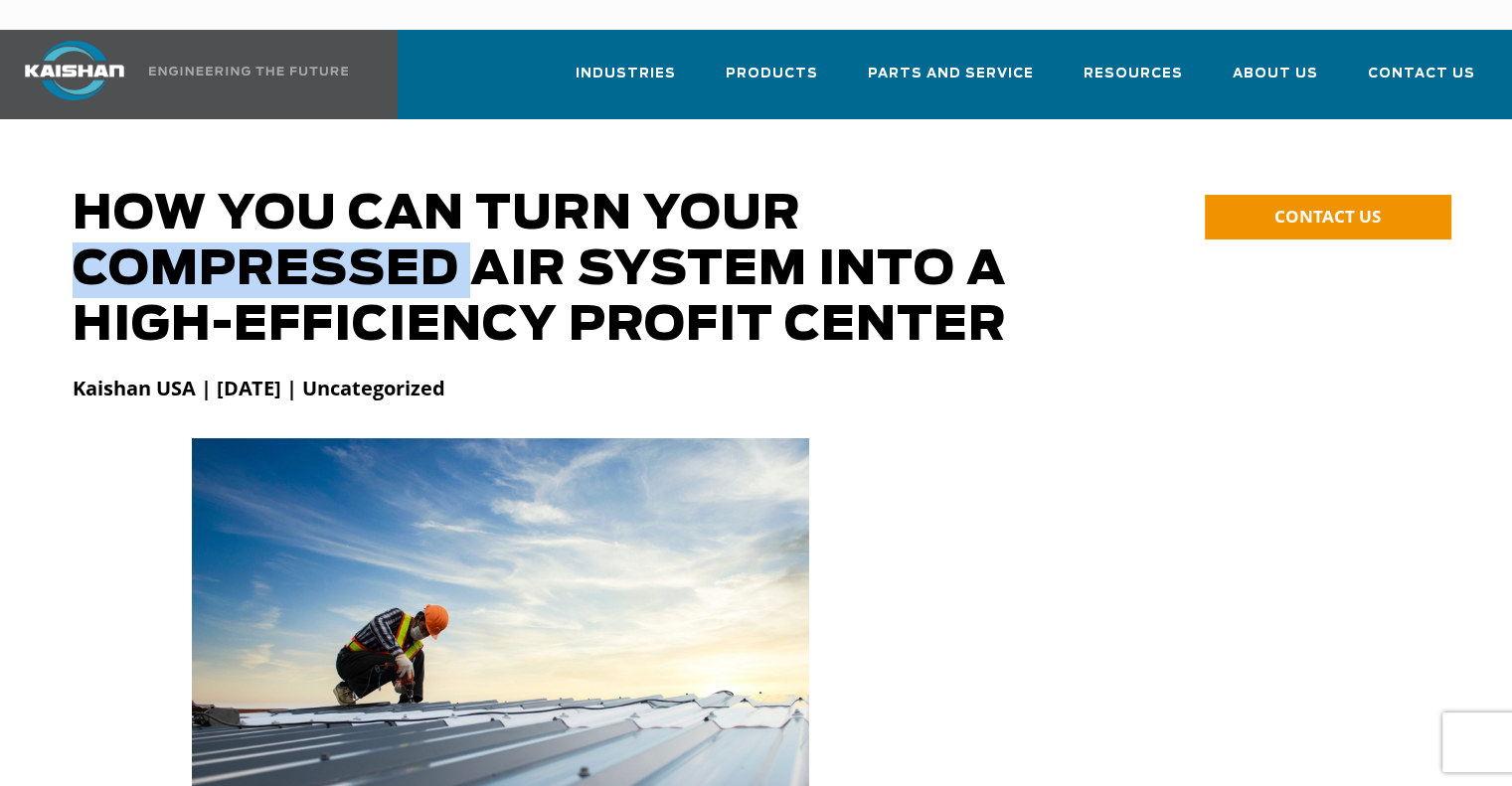 click on "How You Can Turn Your Compressed Air System into a High-Efficiency Profit Center" at bounding box center [583, 270] 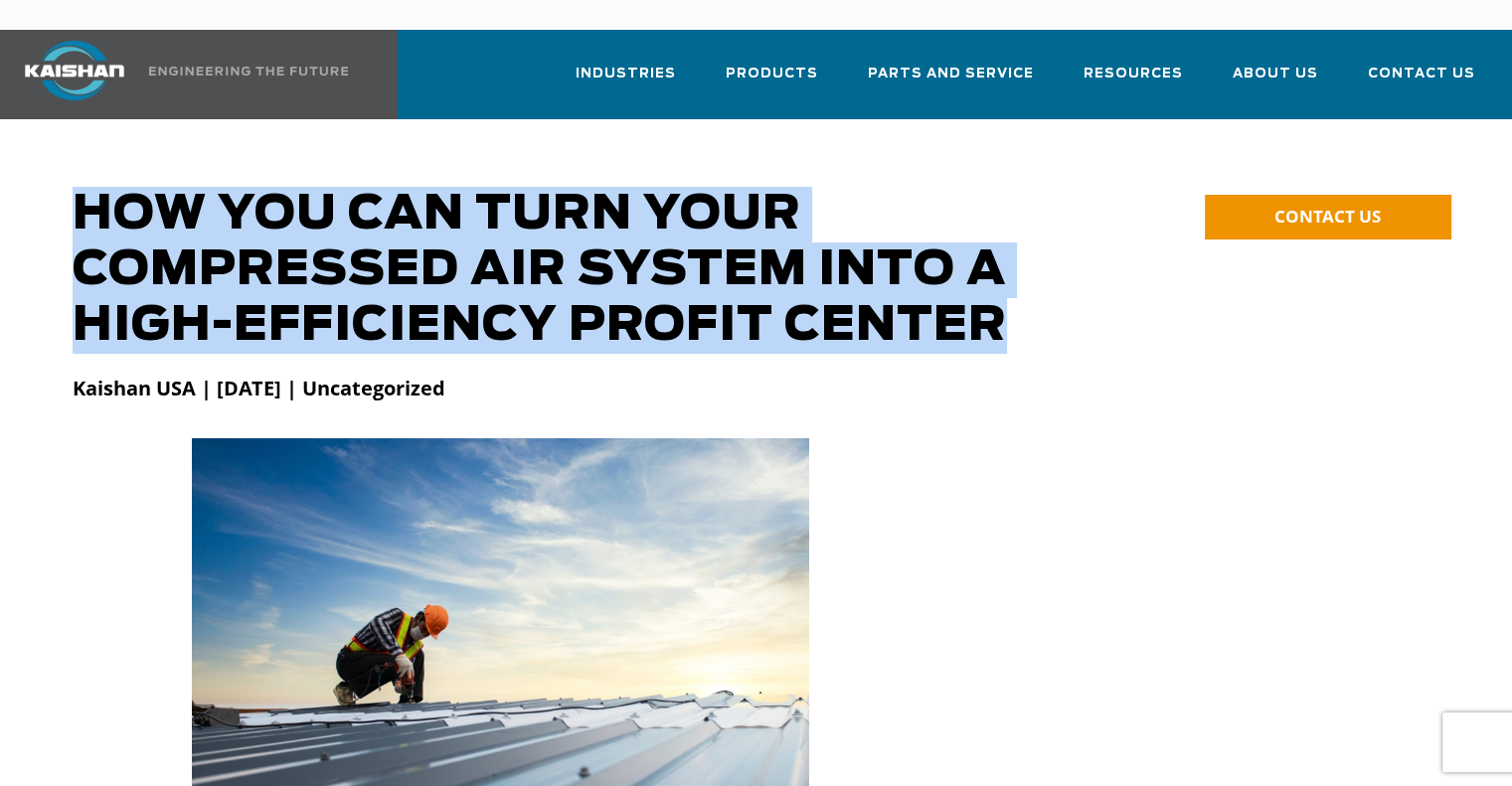 click on "How You Can Turn Your Compressed Air System into a High-Efficiency Profit Center" at bounding box center [583, 270] 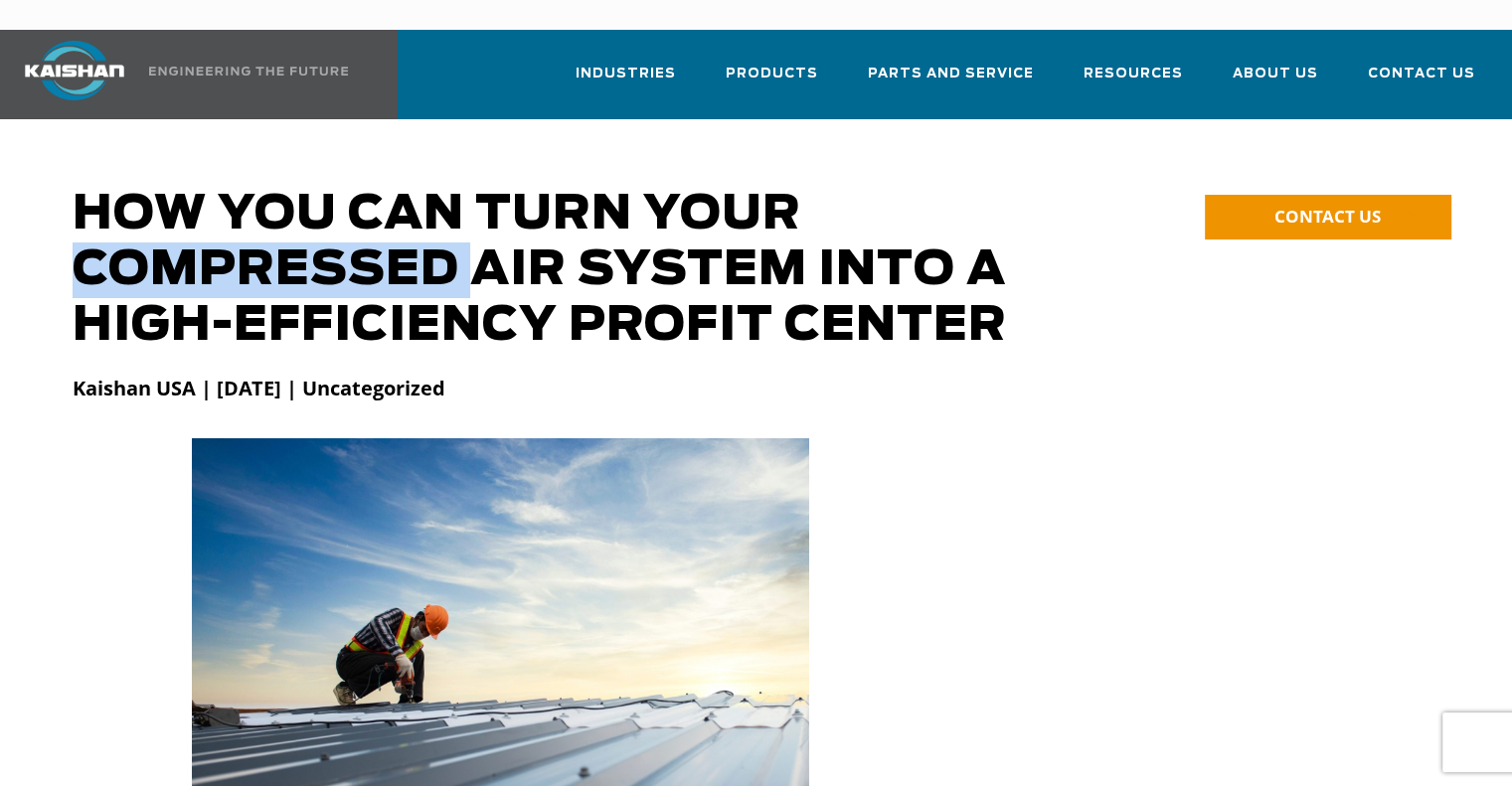click on "How You Can Turn Your Compressed Air System into a High-Efficiency Profit Center" at bounding box center (583, 270) 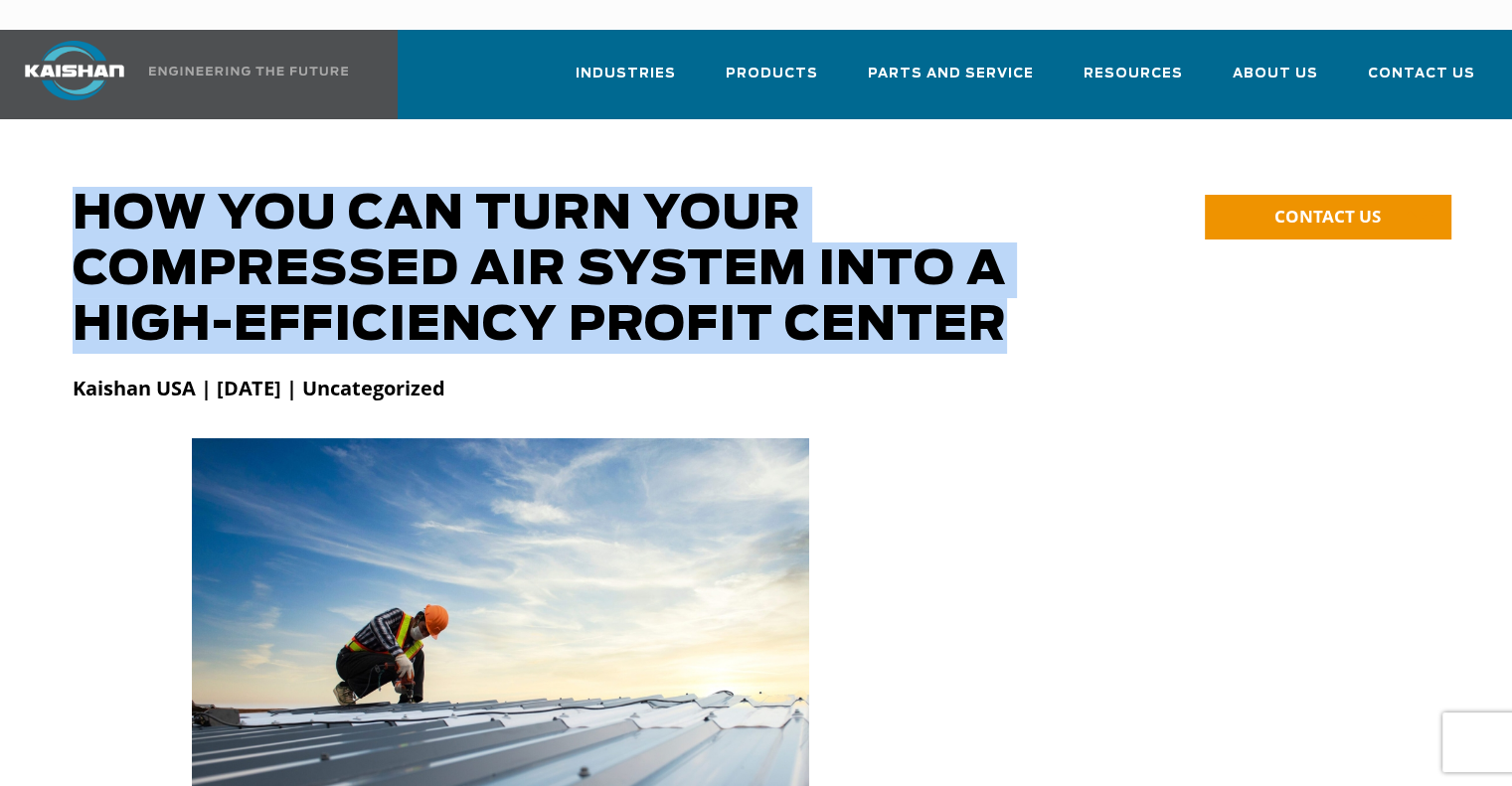 click on "How You Can Turn Your Compressed Air System into a High-Efficiency Profit Center" at bounding box center (583, 270) 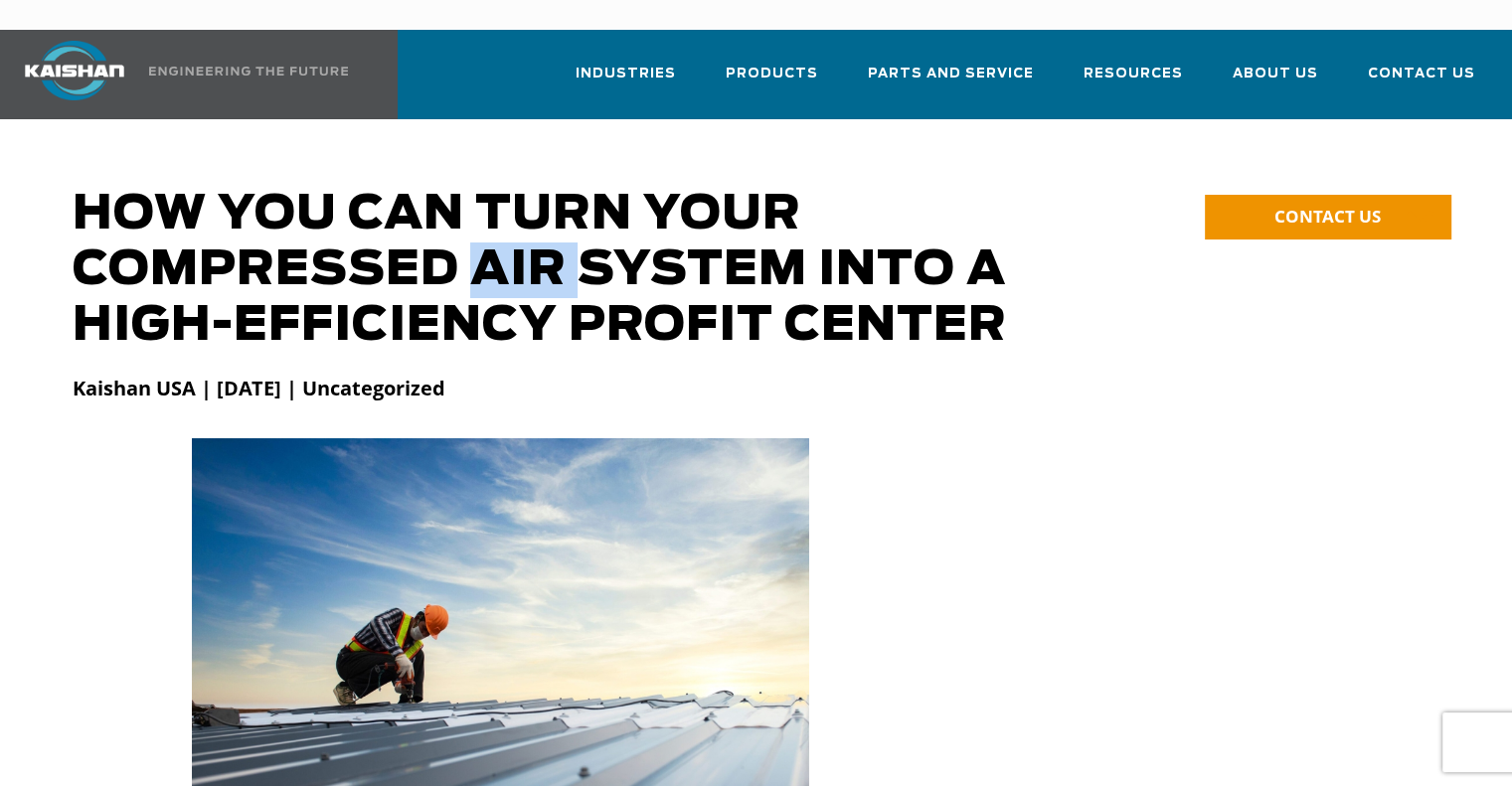 click on "How You Can Turn Your Compressed Air System into a High-Efficiency Profit Center" at bounding box center [583, 270] 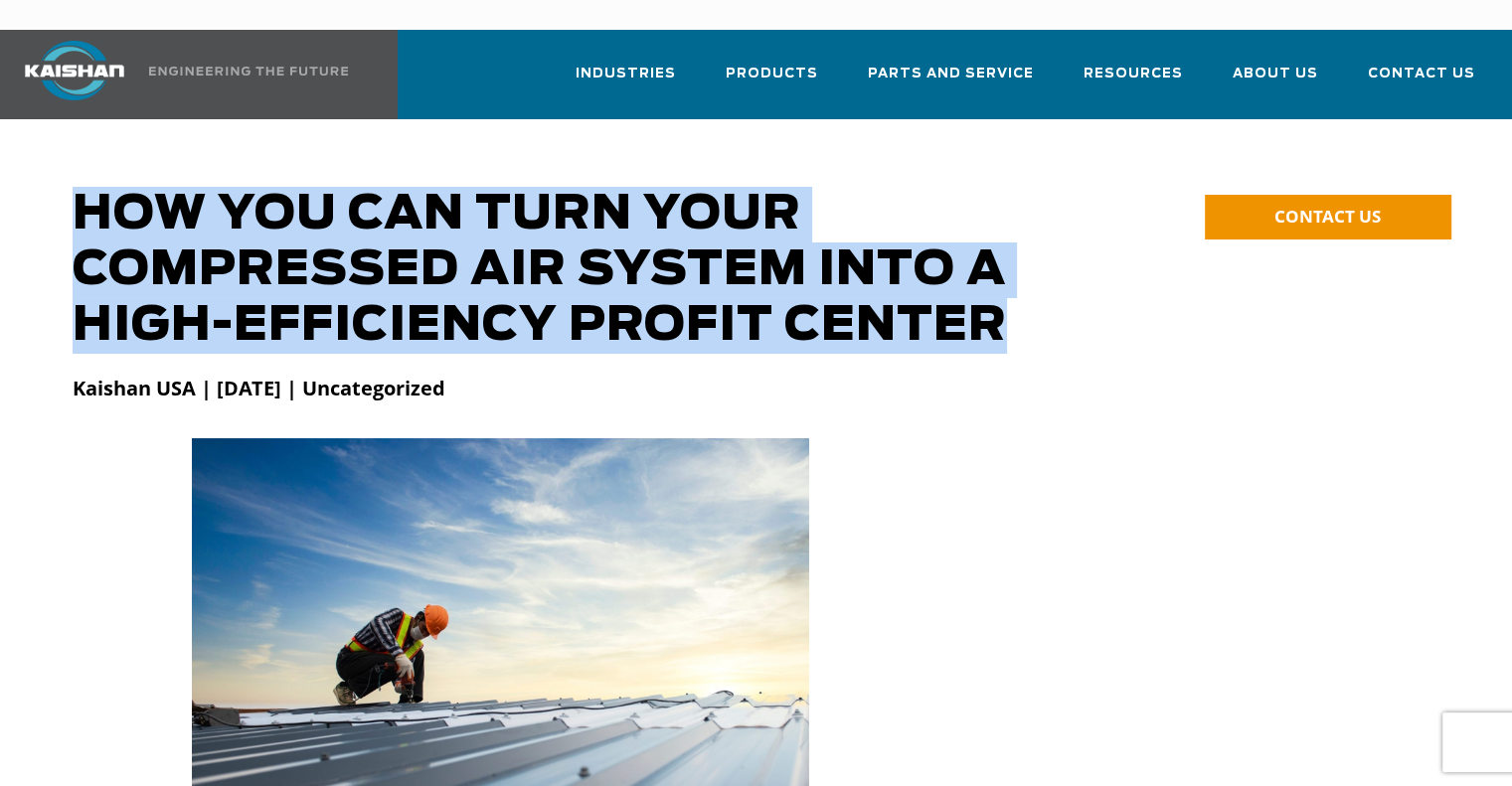 click on "How You Can Turn Your Compressed Air System into a High-Efficiency Profit Center" at bounding box center [583, 270] 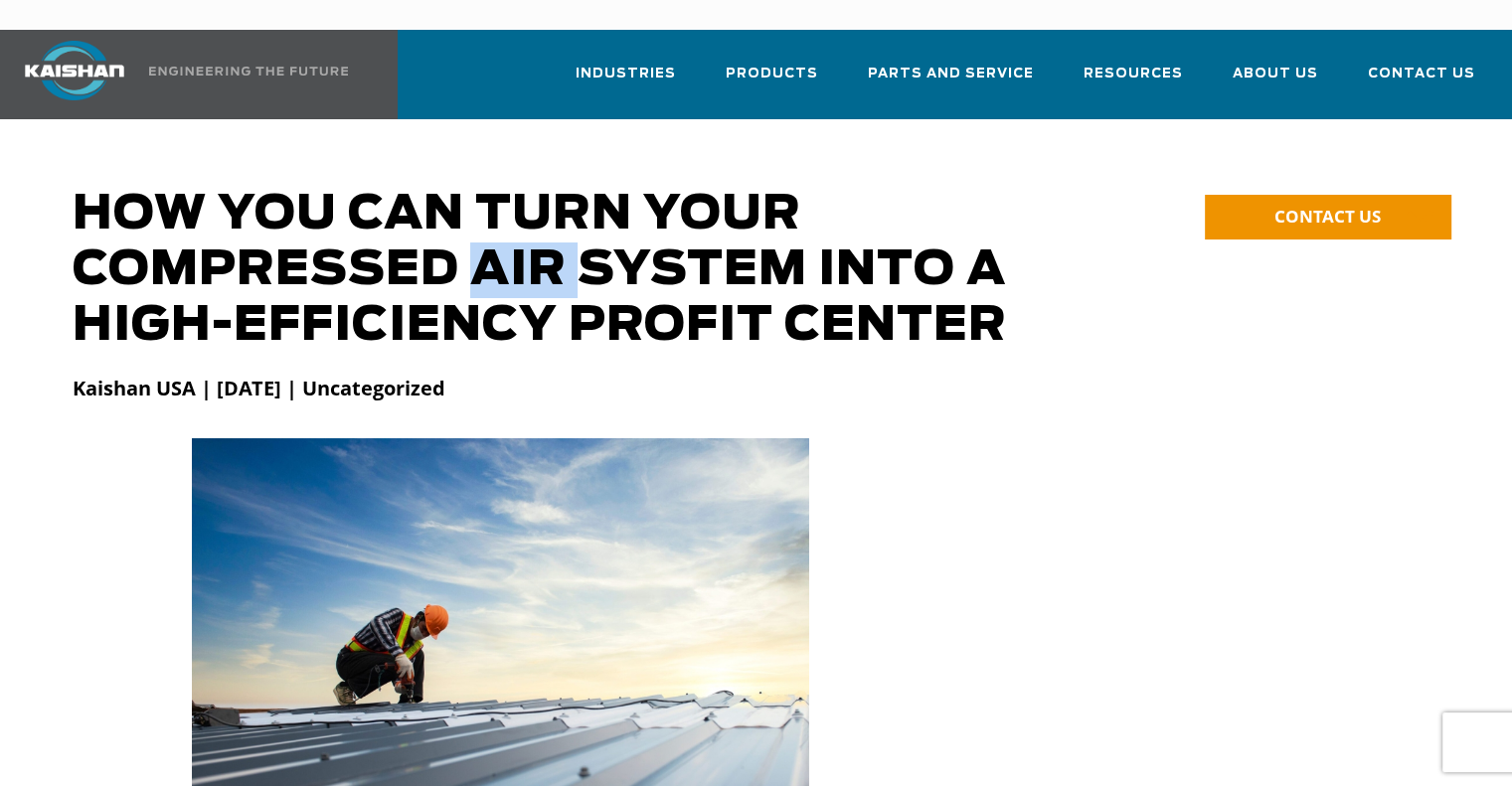 click on "How You Can Turn Your Compressed Air System into a High-Efficiency Profit Center" at bounding box center (583, 270) 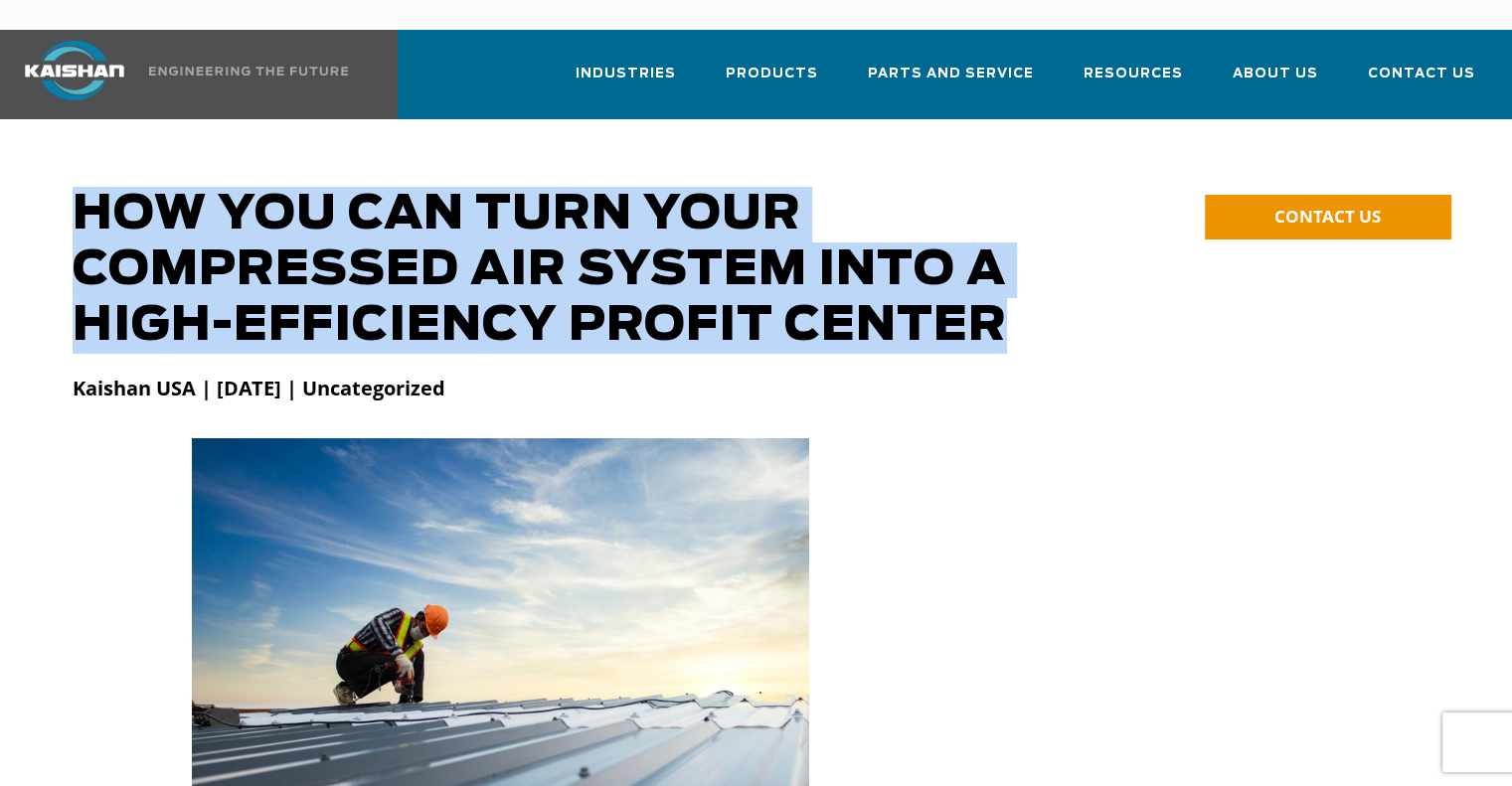 click on "How You Can Turn Your Compressed Air System into a High-Efficiency Profit Center" at bounding box center (583, 270) 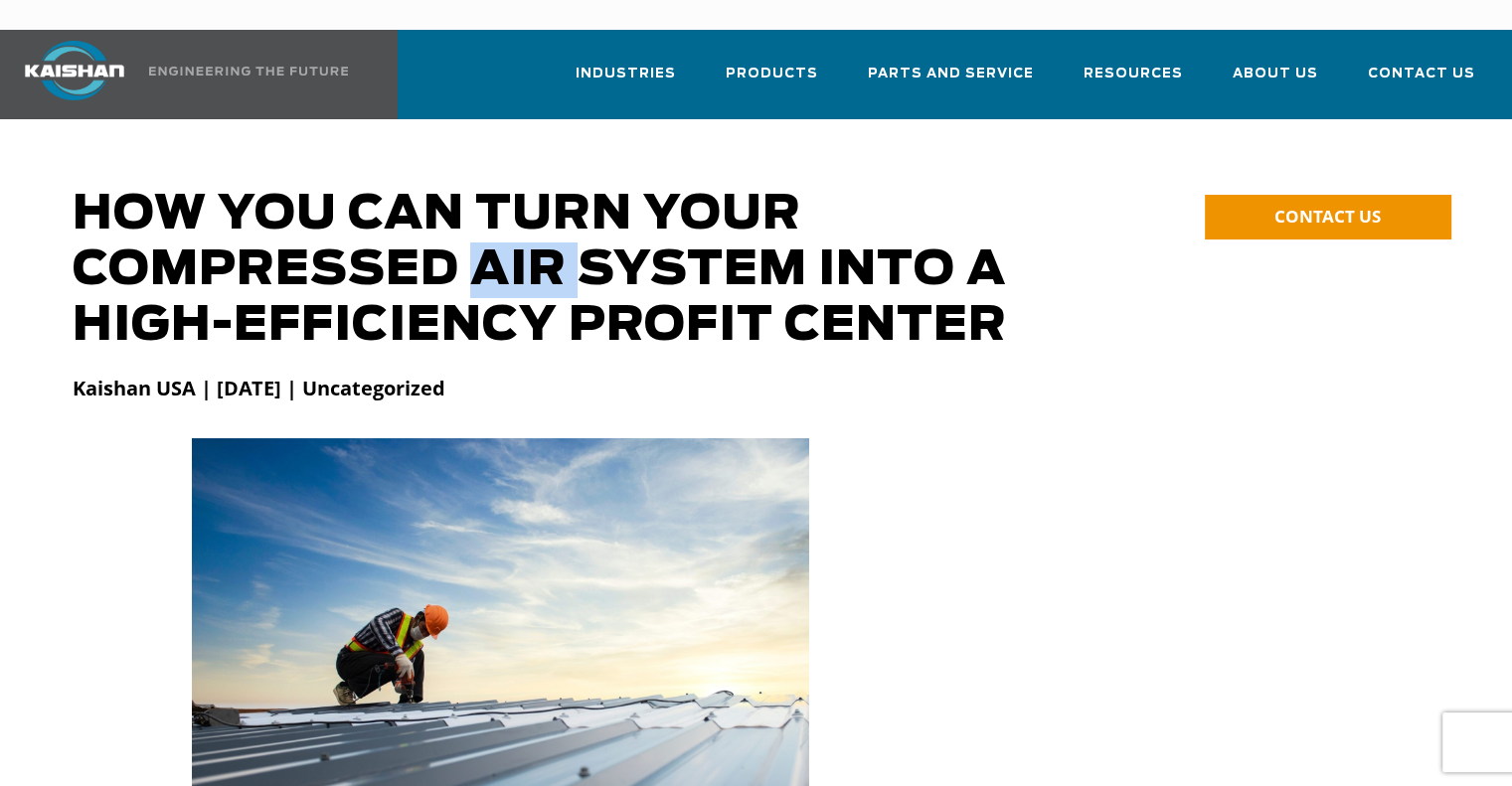 click on "How You Can Turn Your Compressed Air System into a High-Efficiency Profit Center" at bounding box center (583, 270) 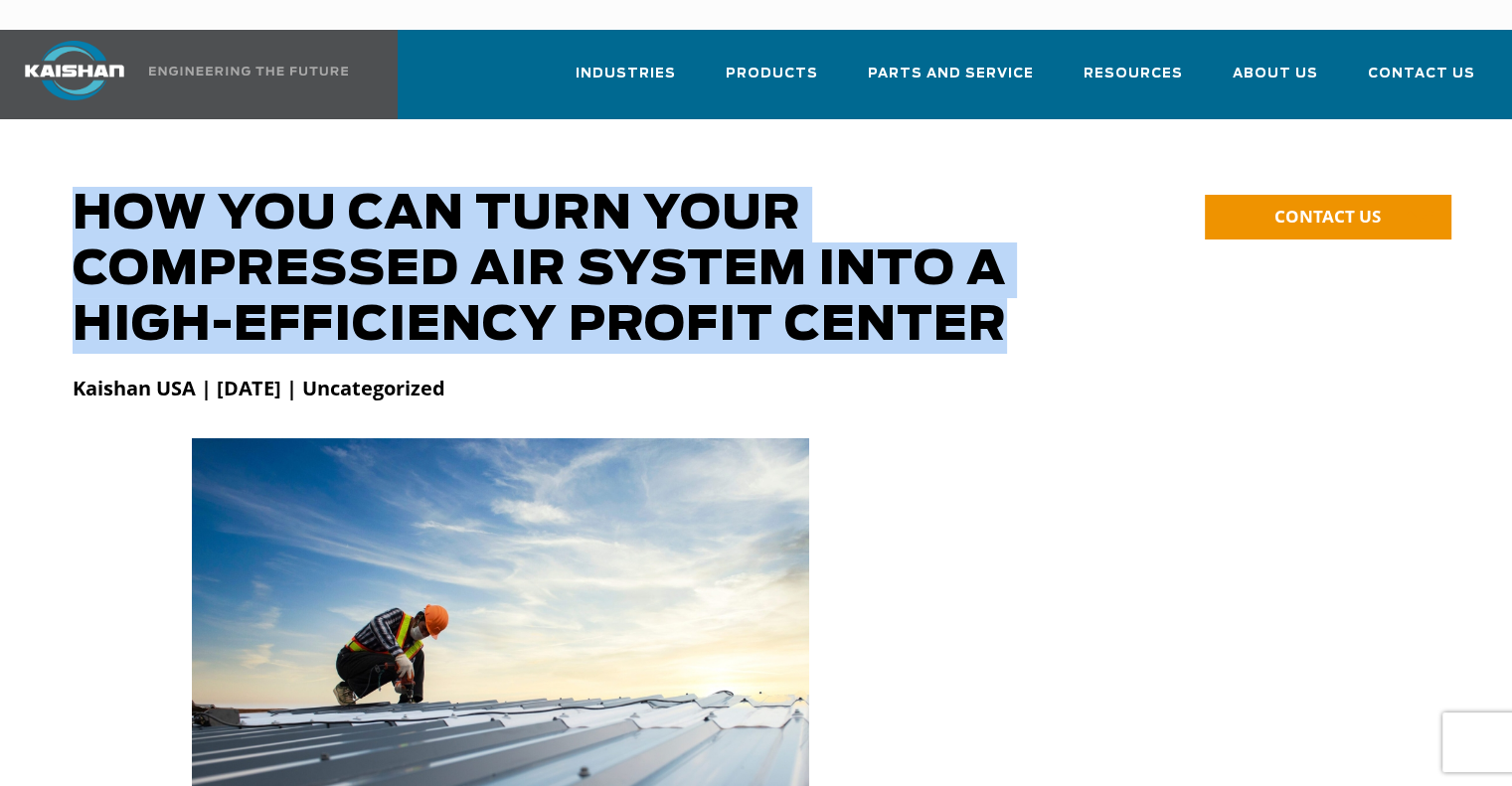 click on "How You Can Turn Your Compressed Air System into a High-Efficiency Profit Center" at bounding box center (583, 270) 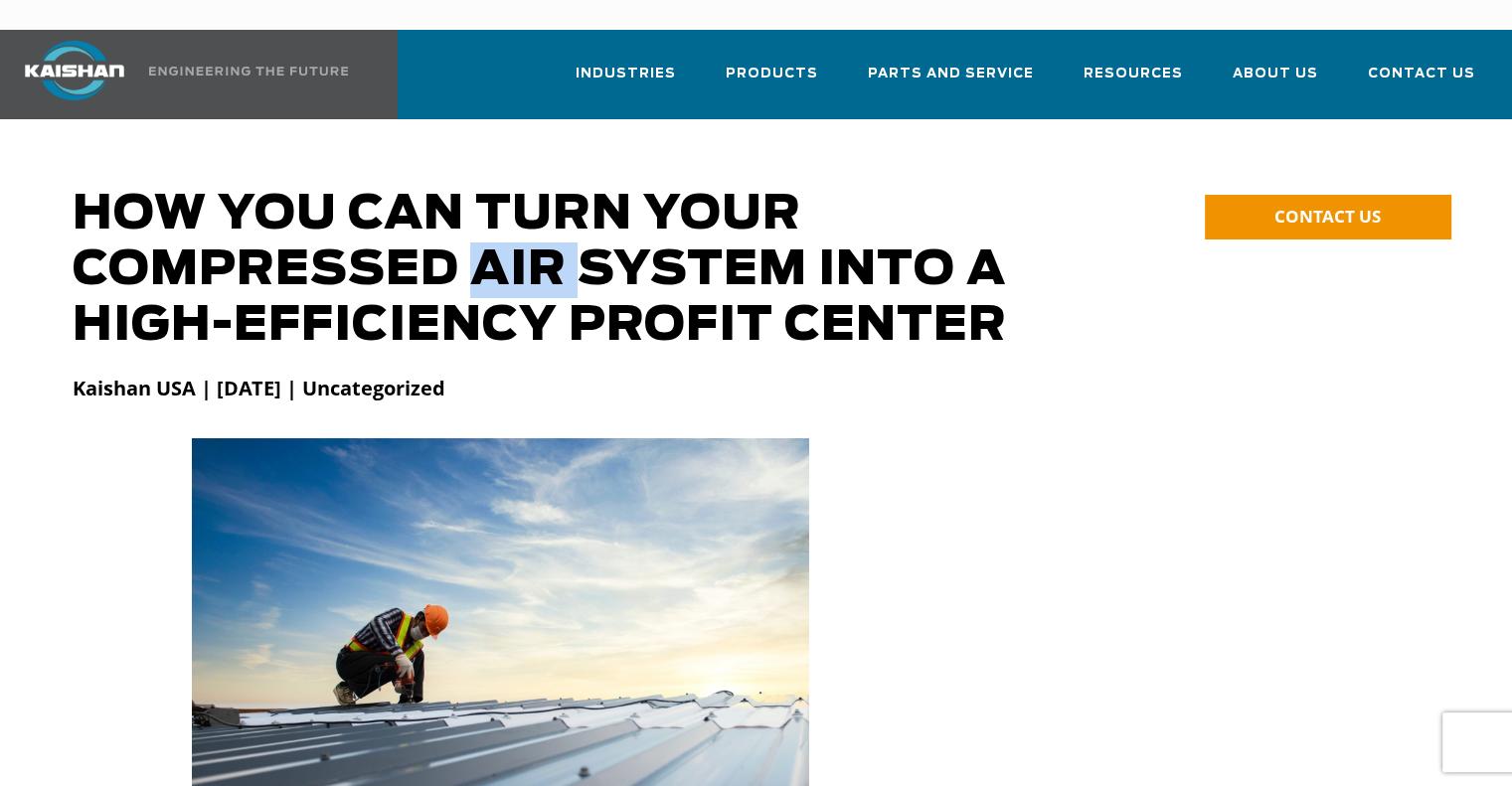 click on "How You Can Turn Your Compressed Air System into a High-Efficiency Profit Center" at bounding box center (583, 270) 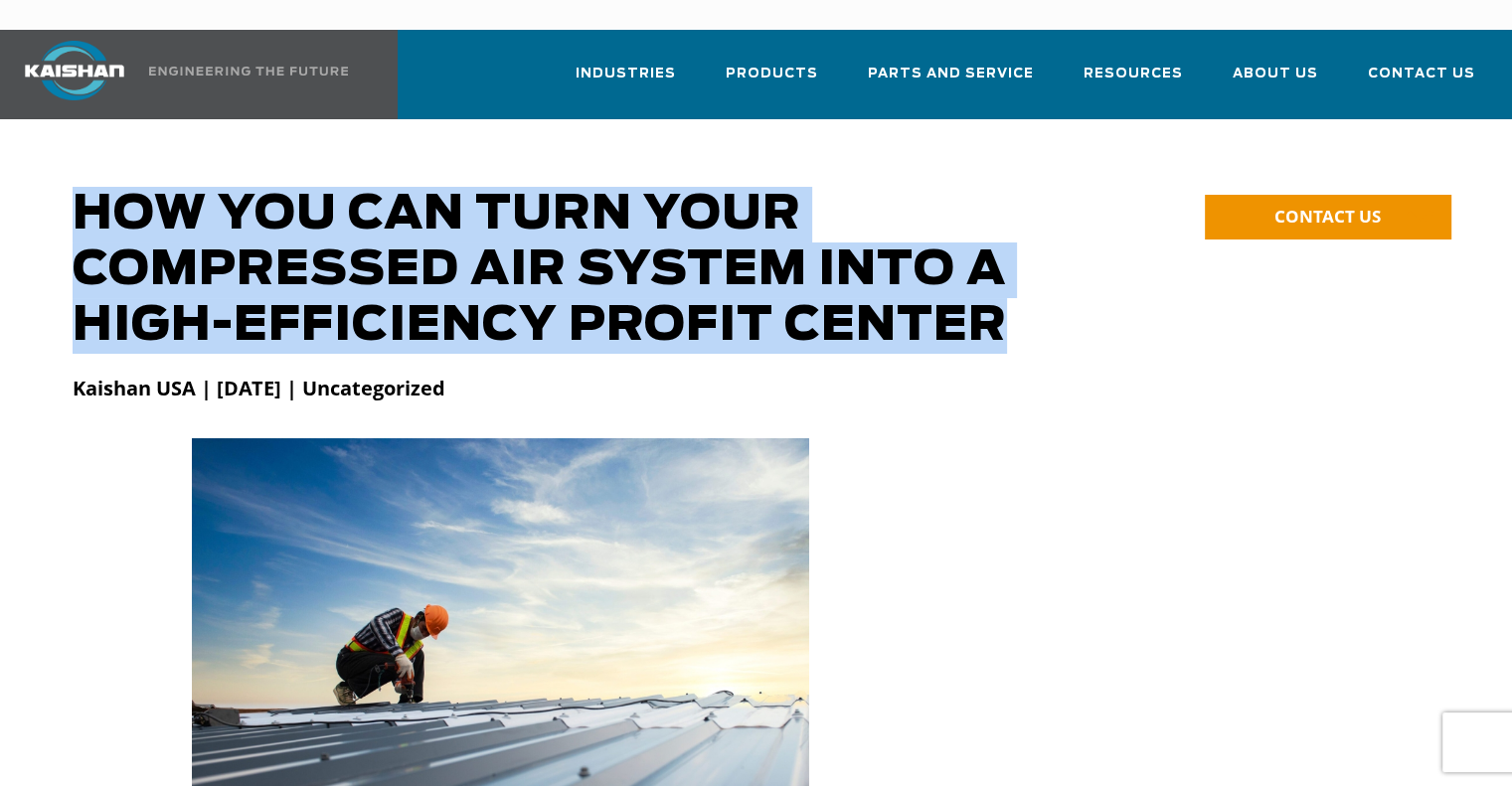 click on "How You Can Turn Your Compressed Air System into a High-Efficiency Profit Center" at bounding box center [583, 270] 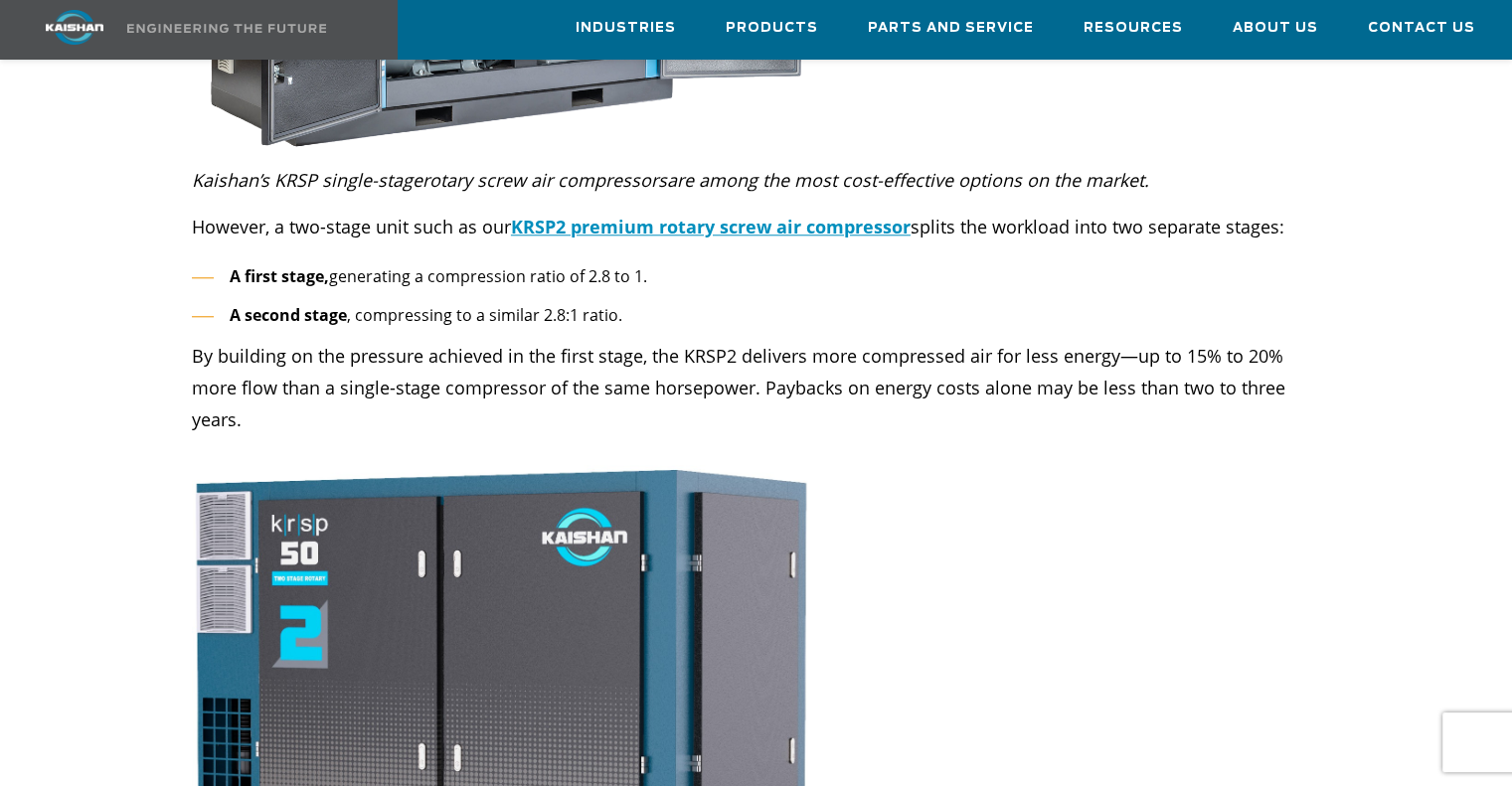scroll, scrollTop: 1987, scrollLeft: 0, axis: vertical 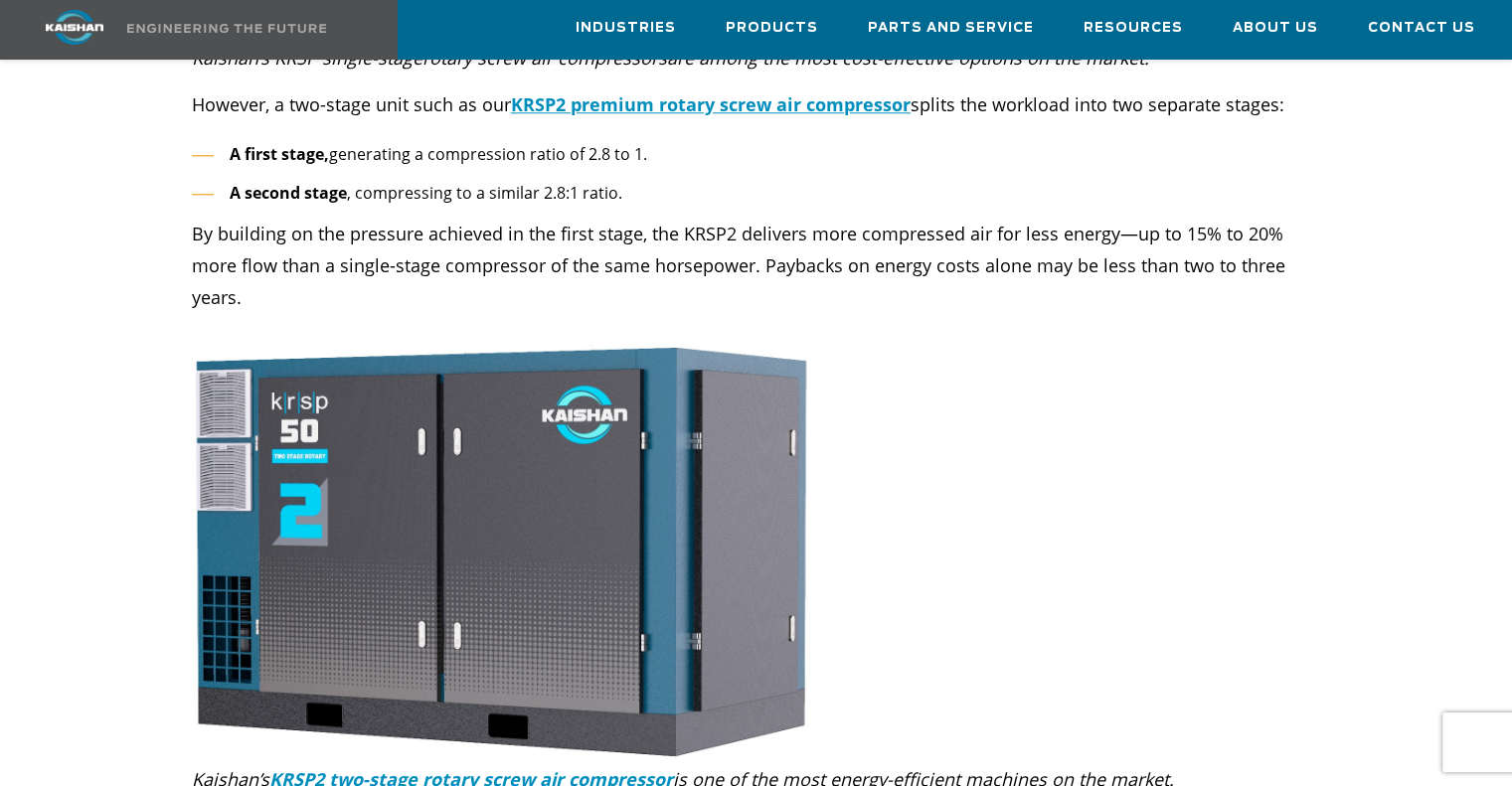 click on "A first stage,  generating a compression ratio of 2.8 to 1." at bounding box center (438, 154) 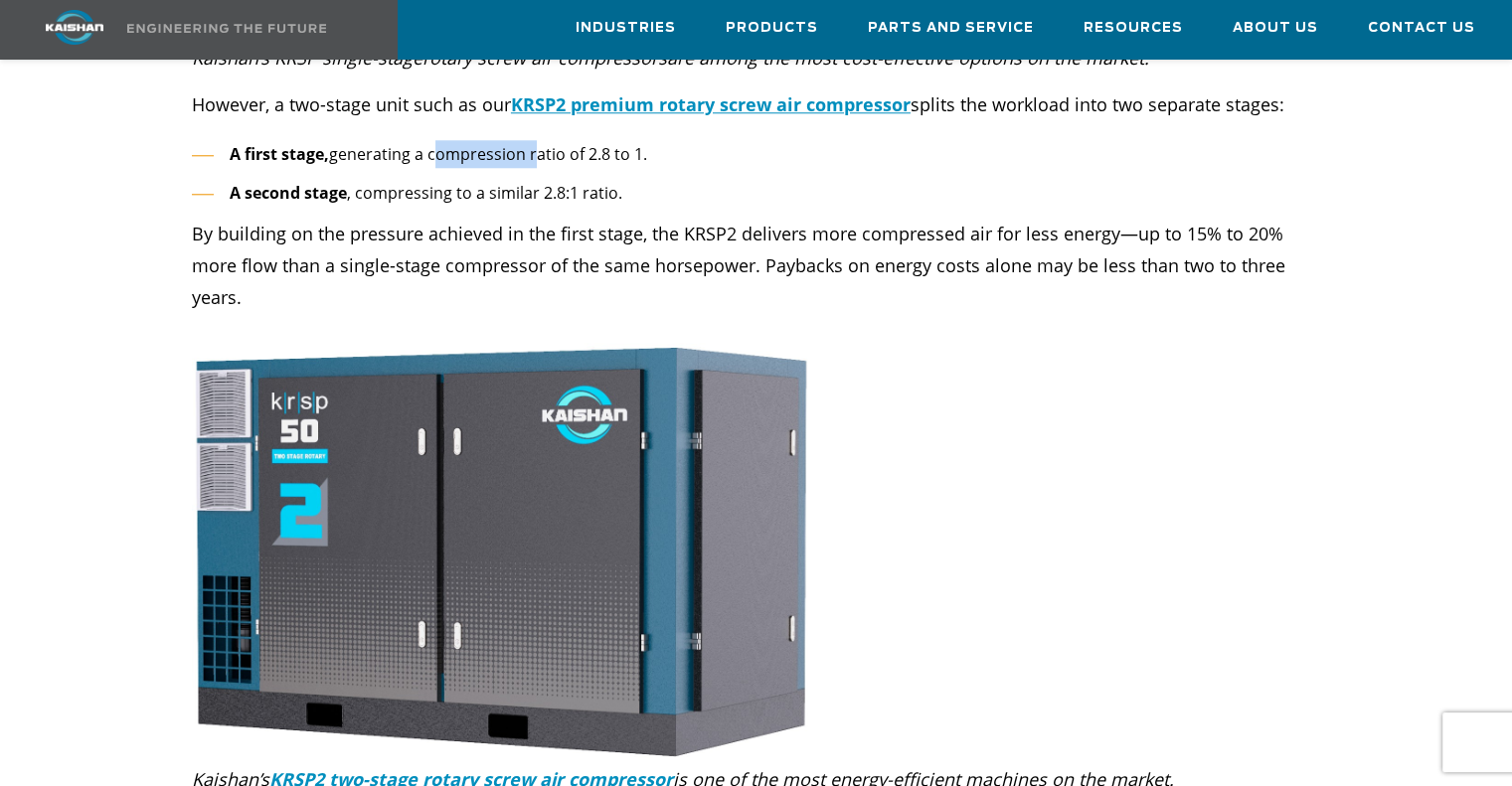 click on "A first stage,  generating a compression ratio of 2.8 to 1." at bounding box center [438, 154] 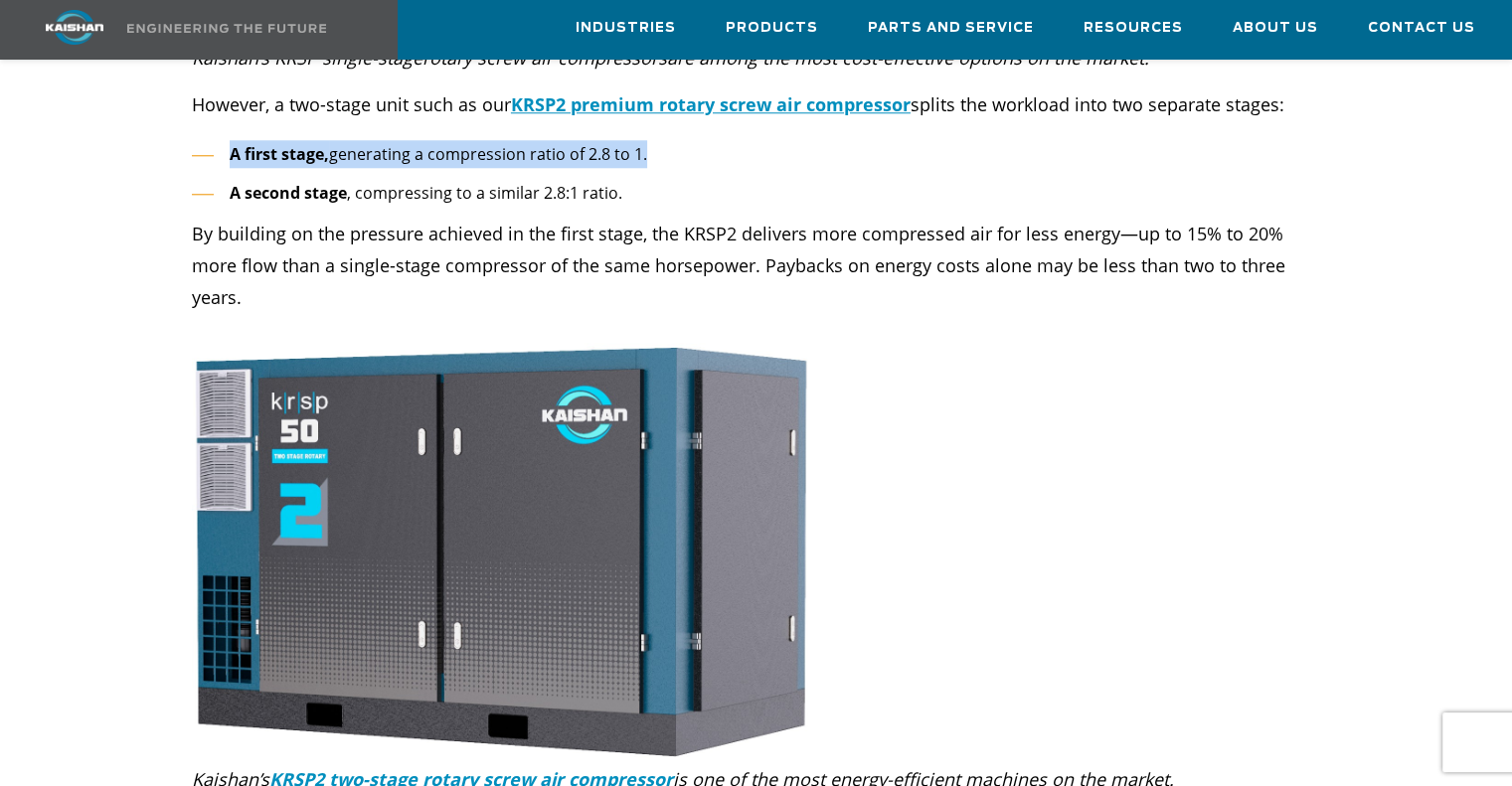 click on "A first stage,  generating a compression ratio of 2.8 to 1." at bounding box center [438, 154] 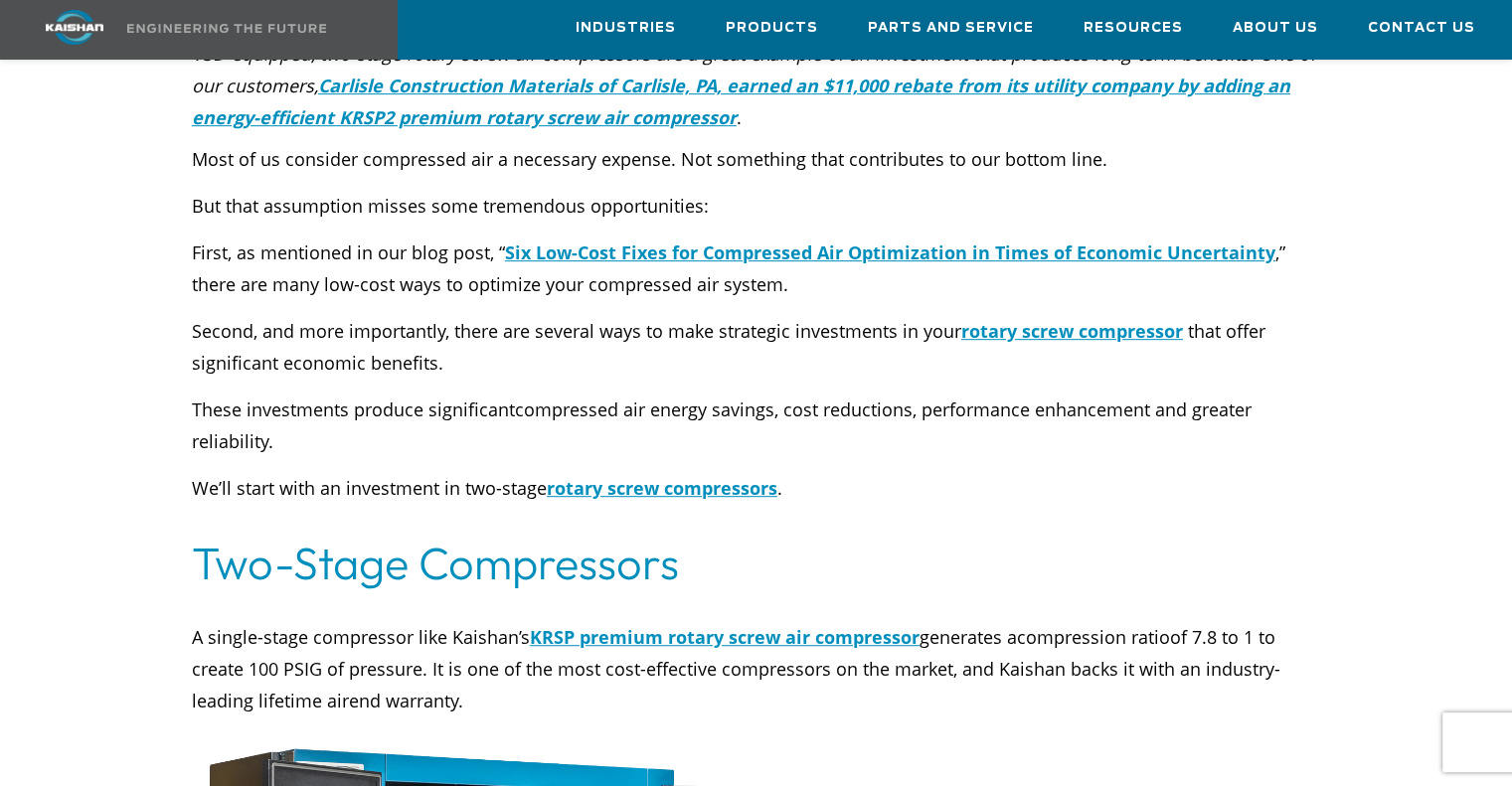 scroll, scrollTop: 994, scrollLeft: 0, axis: vertical 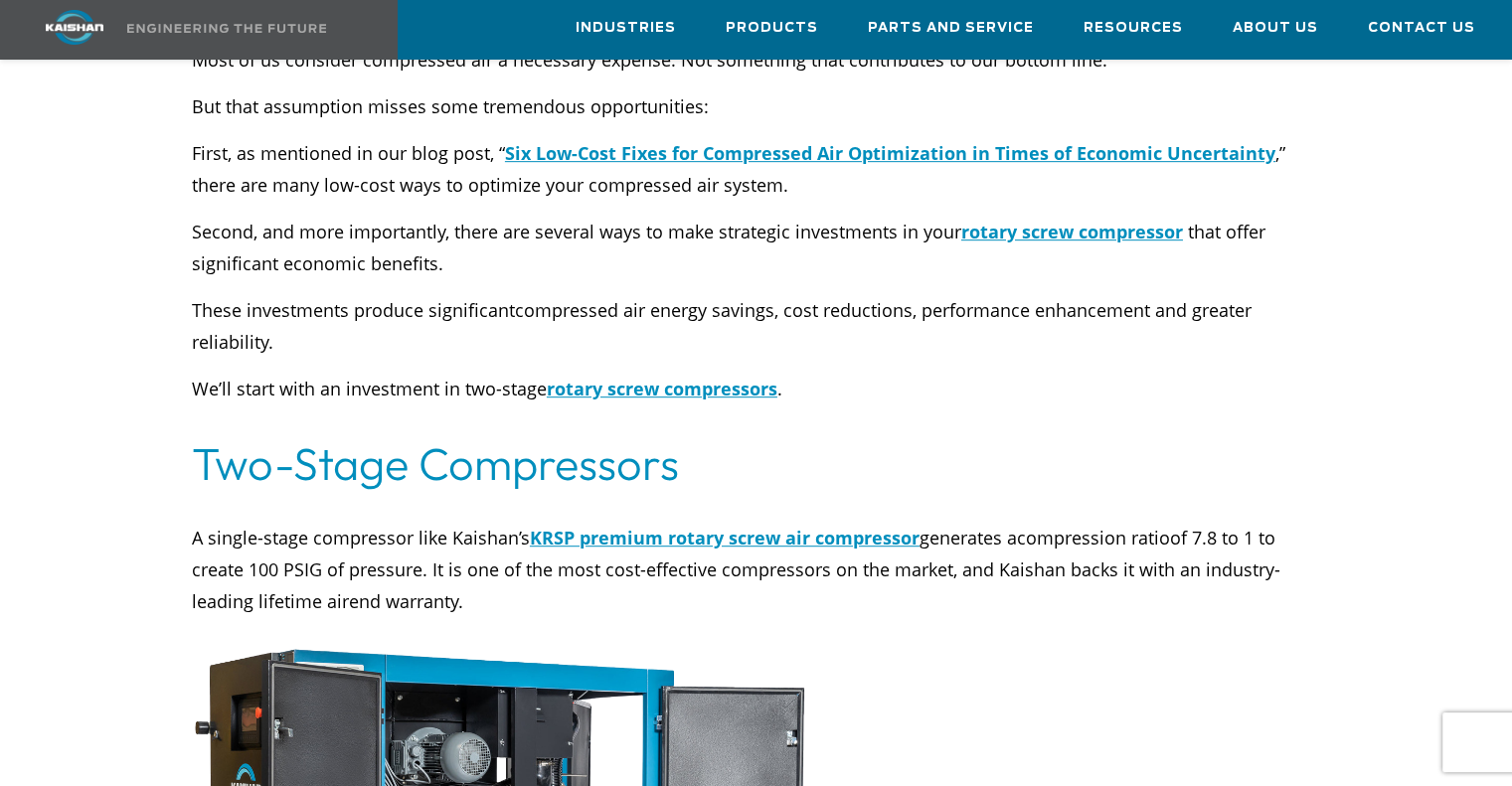 click on "A single-stage compressor like Kaishan’s  KRSP premium rotary screw air compressor  generates a  compression ratio  of 7.8 to 1 to create 100 PSIG of pressure. It is one of the most cost-effective compressors on the market, and Kaishan backs it with an industry-leading lifetime airend warranty." at bounding box center [756, 569] 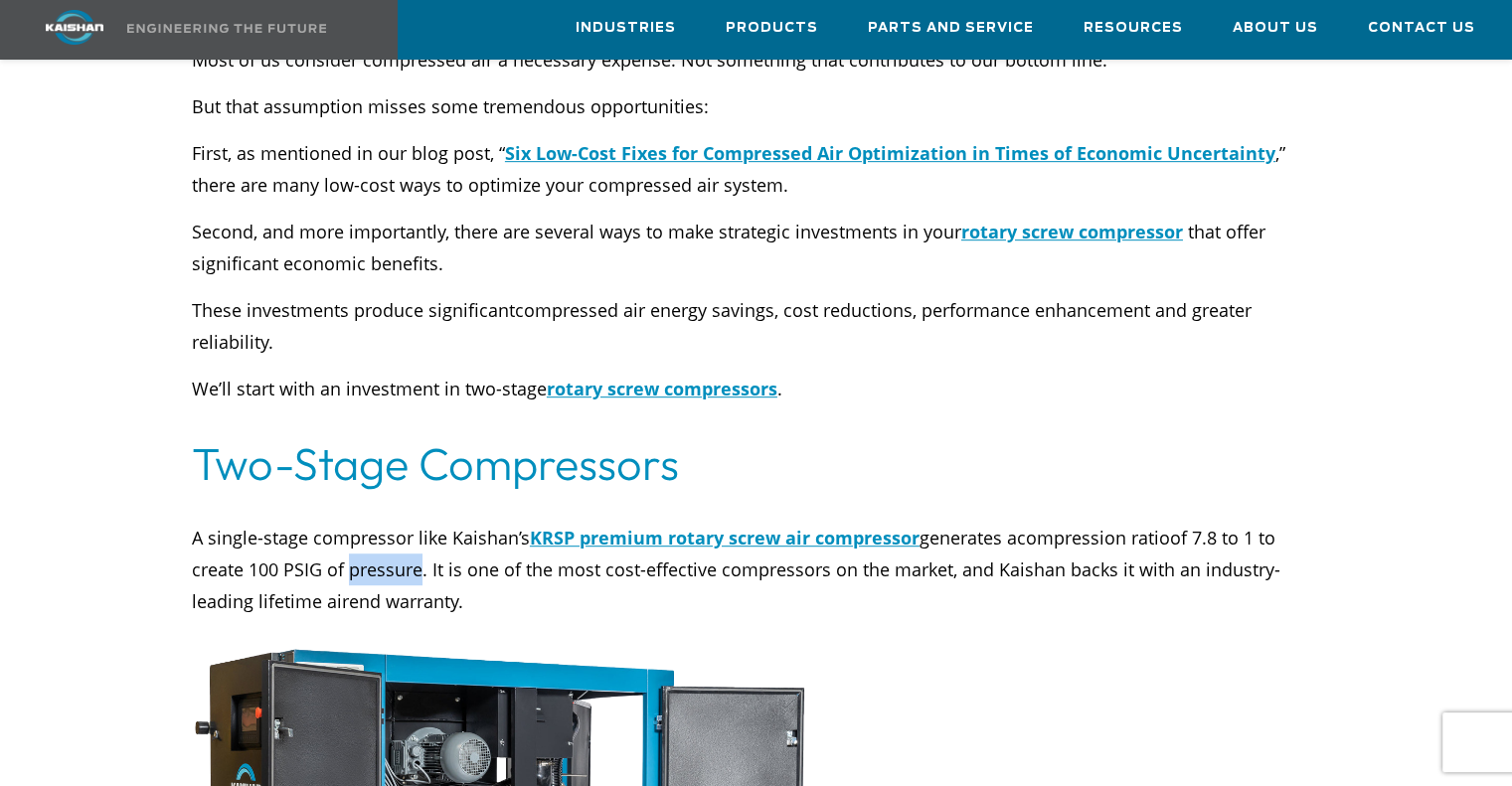 click on "A single-stage compressor like Kaishan’s  KRSP premium rotary screw air compressor  generates a  compression ratio  of 7.8 to 1 to create 100 PSIG of pressure. It is one of the most cost-effective compressors on the market, and Kaishan backs it with an industry-leading lifetime airend warranty." at bounding box center (756, 569) 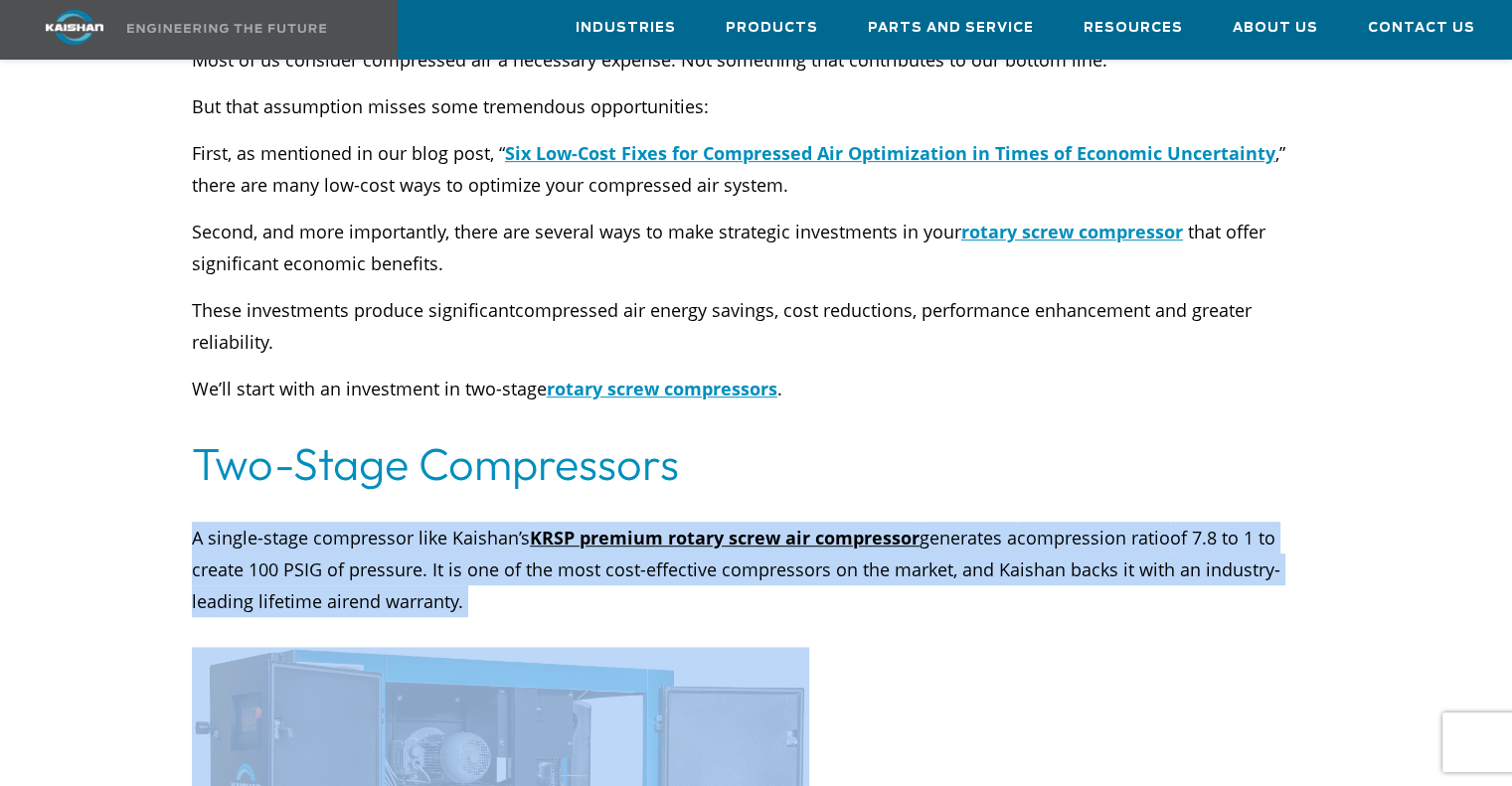 click on "A single-stage compressor like Kaishan’s  KRSP premium rotary screw air compressor  generates a  compression ratio  of 7.8 to 1 to create 100 PSIG of pressure. It is one of the most cost-effective compressors on the market, and Kaishan backs it with an industry-leading lifetime airend warranty." at bounding box center (756, 569) 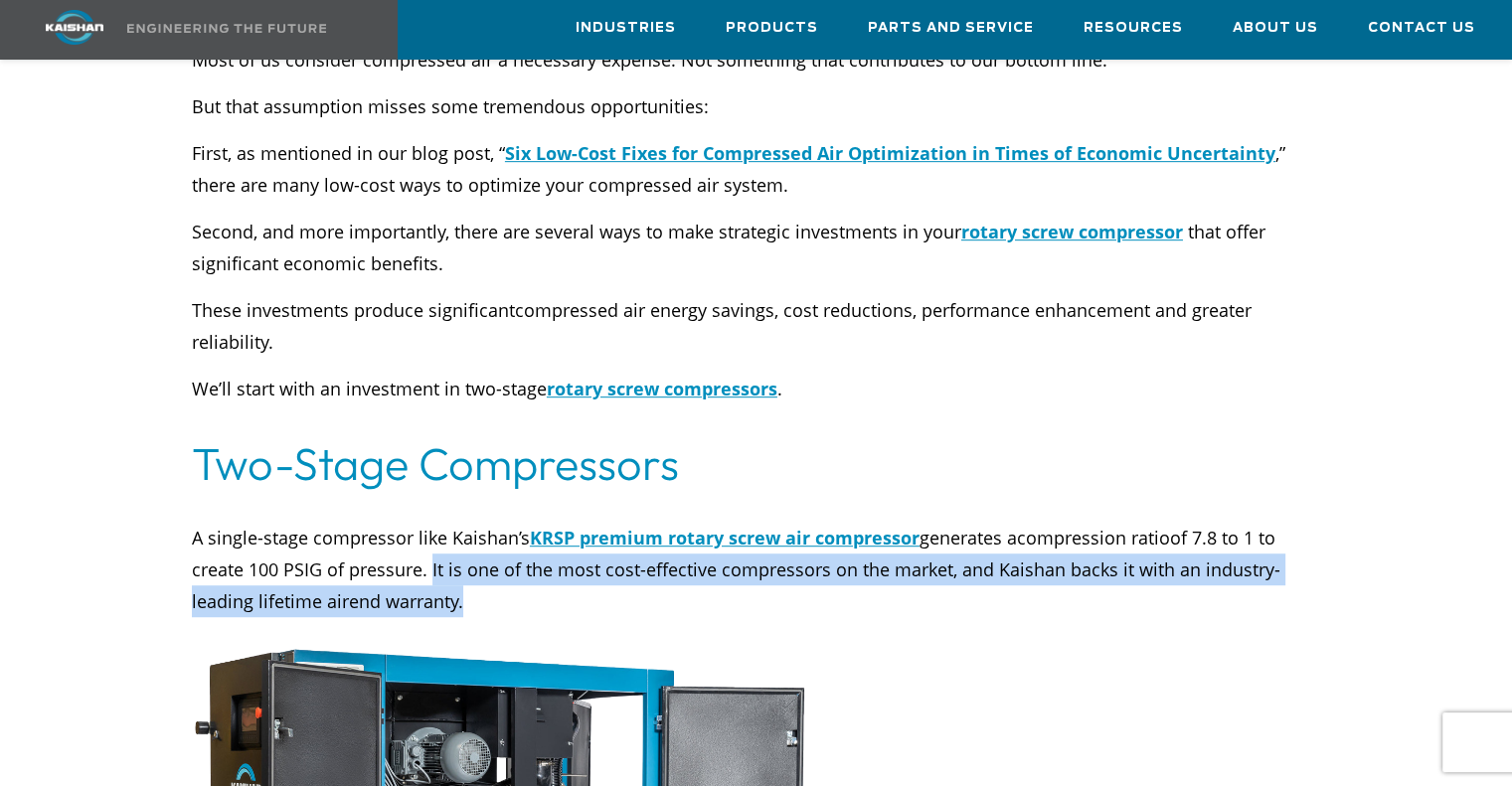 drag, startPoint x: 428, startPoint y: 536, endPoint x: 473, endPoint y: 568, distance: 55.217751 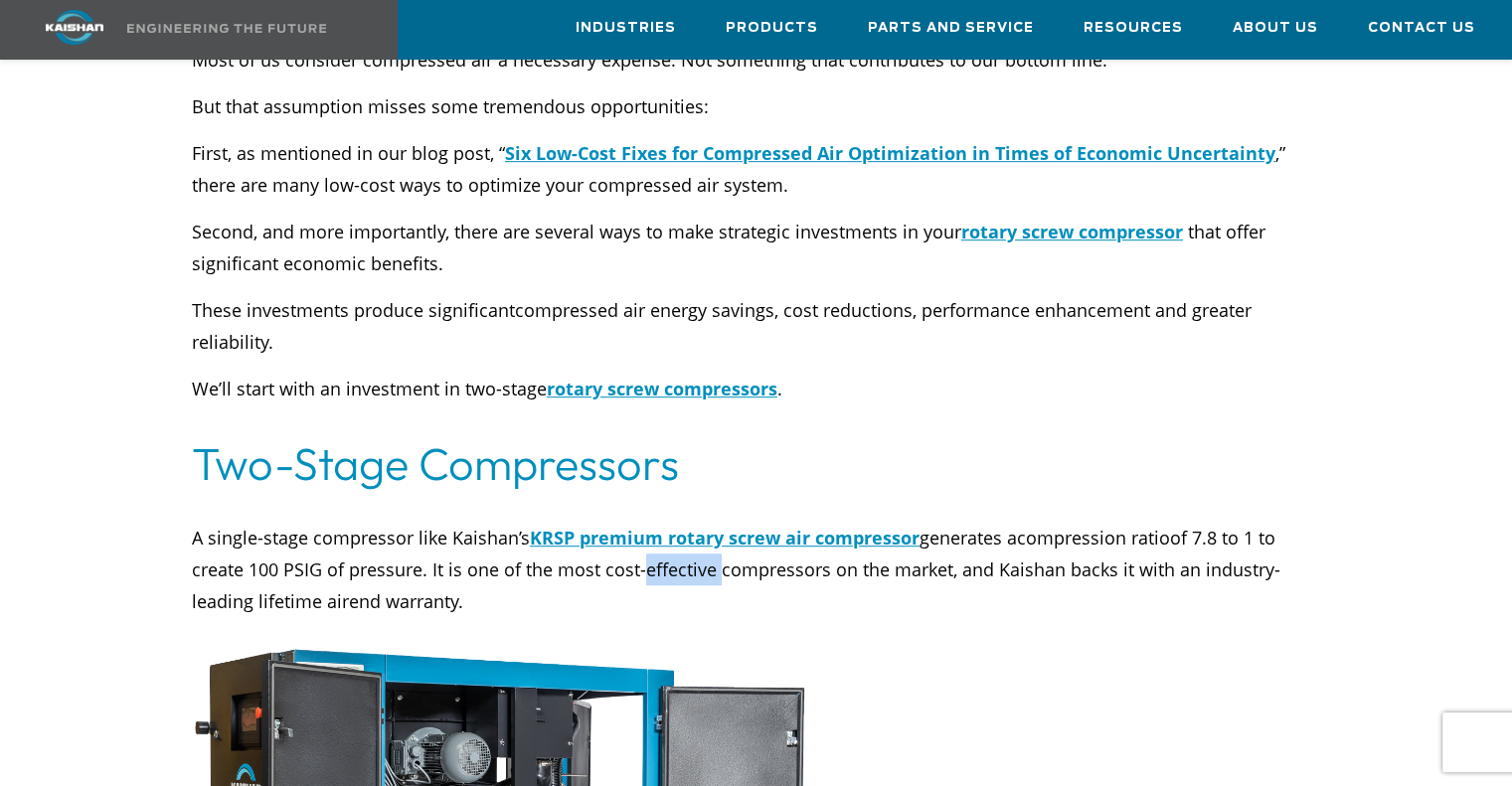 click on "A single-stage compressor like Kaishan’s  KRSP premium rotary screw air compressor  generates a  compression ratio  of 7.8 to 1 to create 100 PSIG of pressure. It is one of the most cost-effective compressors on the market, and Kaishan backs it with an industry-leading lifetime airend warranty." at bounding box center (756, 569) 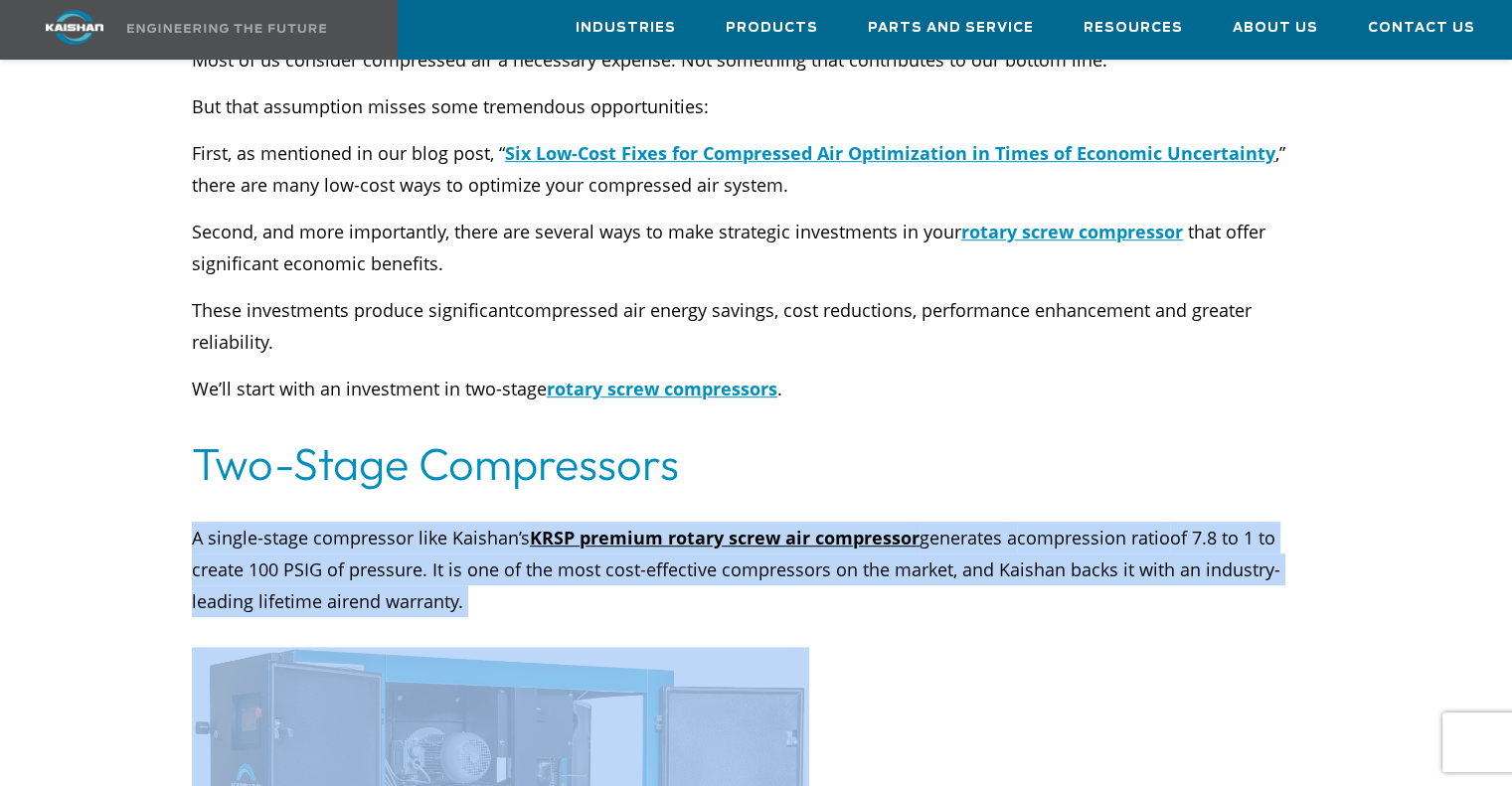 click on "A single-stage compressor like Kaishan’s  KRSP premium rotary screw air compressor  generates a  compression ratio  of 7.8 to 1 to create 100 PSIG of pressure. It is one of the most cost-effective compressors on the market, and Kaishan backs it with an industry-leading lifetime airend warranty." at bounding box center (756, 569) 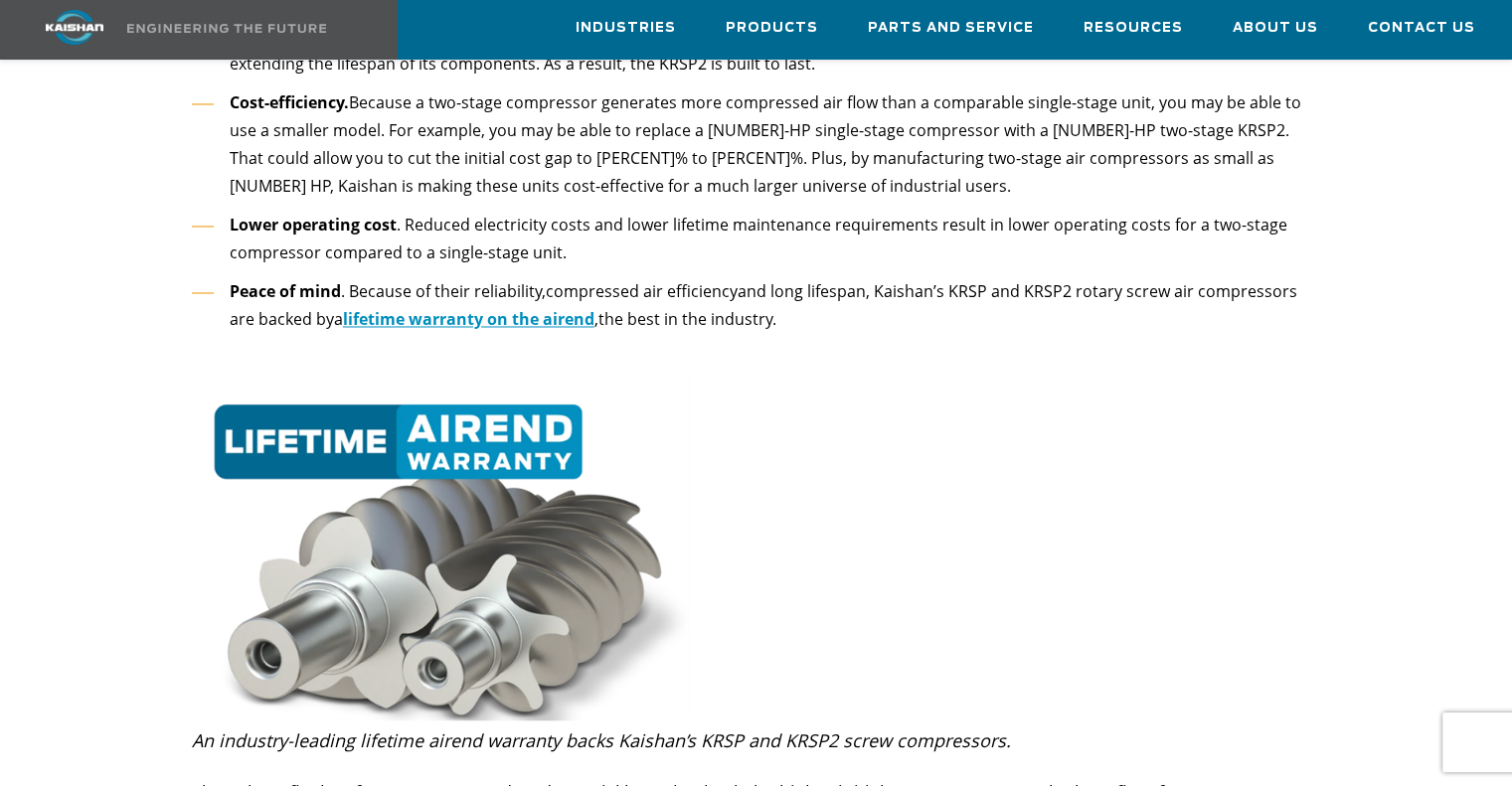 scroll, scrollTop: 3677, scrollLeft: 0, axis: vertical 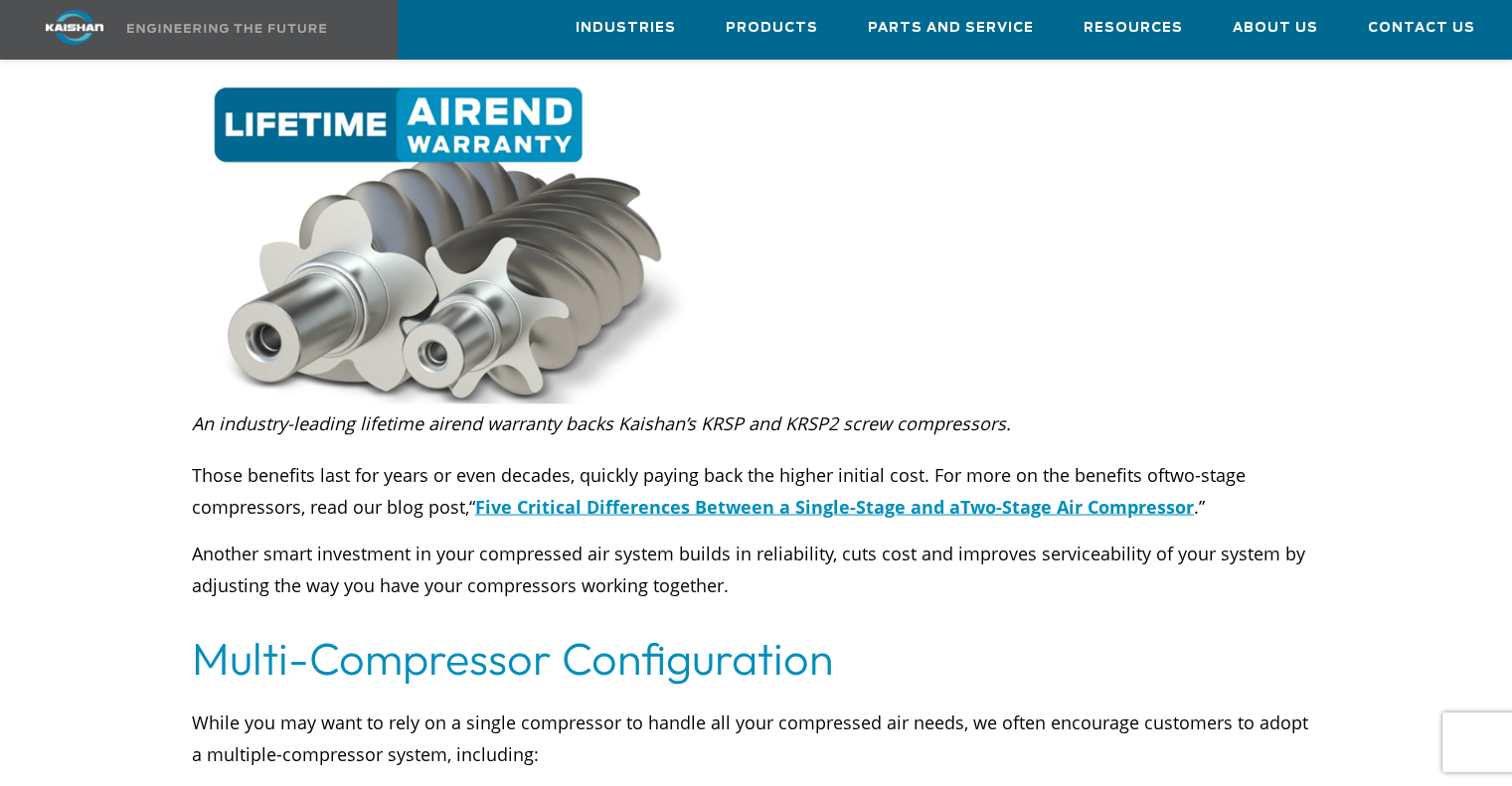 click on "An industry-leading lifetime airend warranty backs Kaishan’s KRSP and KRSP2 screw compressors." at bounding box center [601, 422] 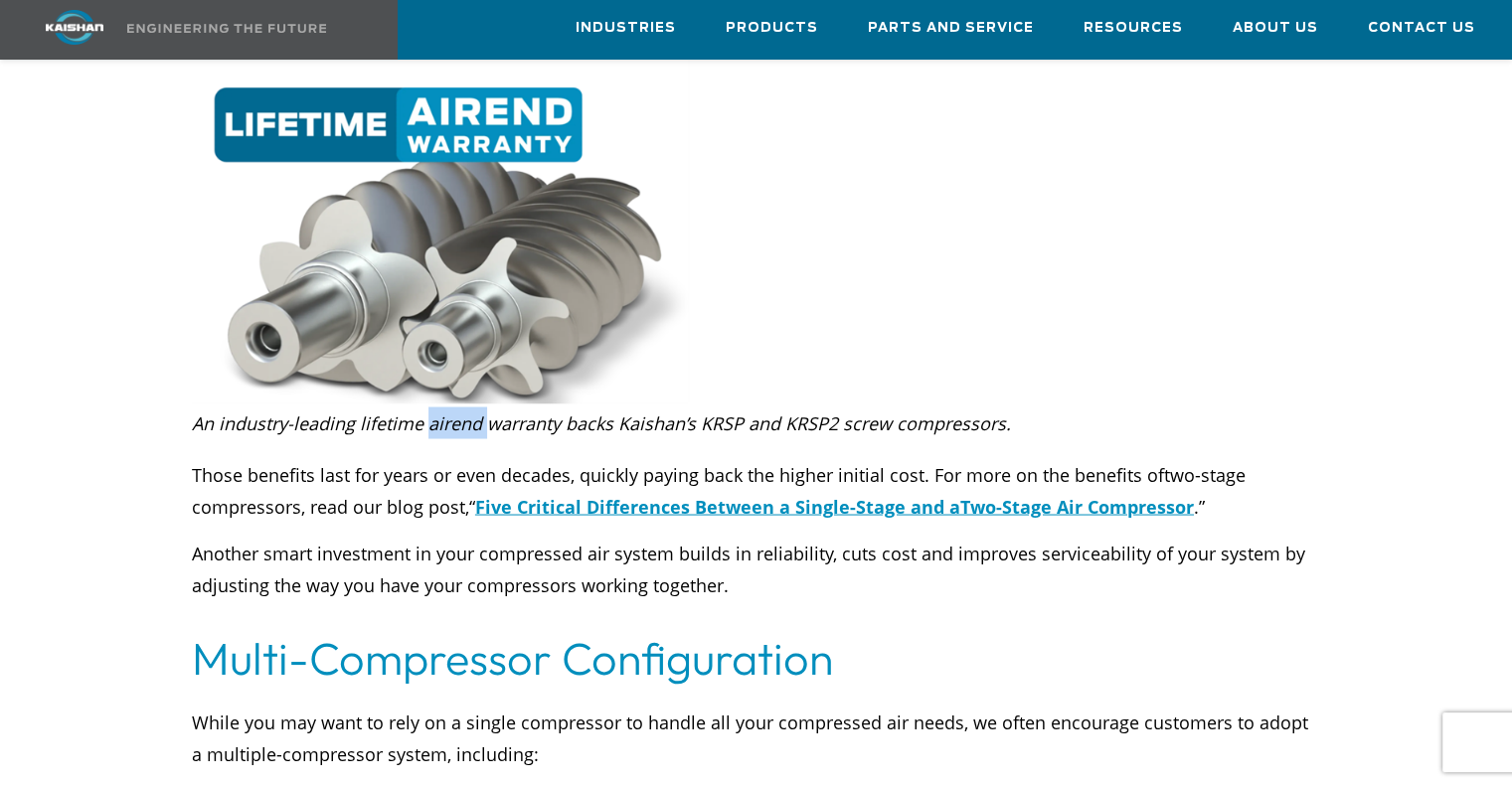 click on "An industry-leading lifetime airend warranty backs Kaishan’s KRSP and KRSP2 screw compressors." at bounding box center (601, 422) 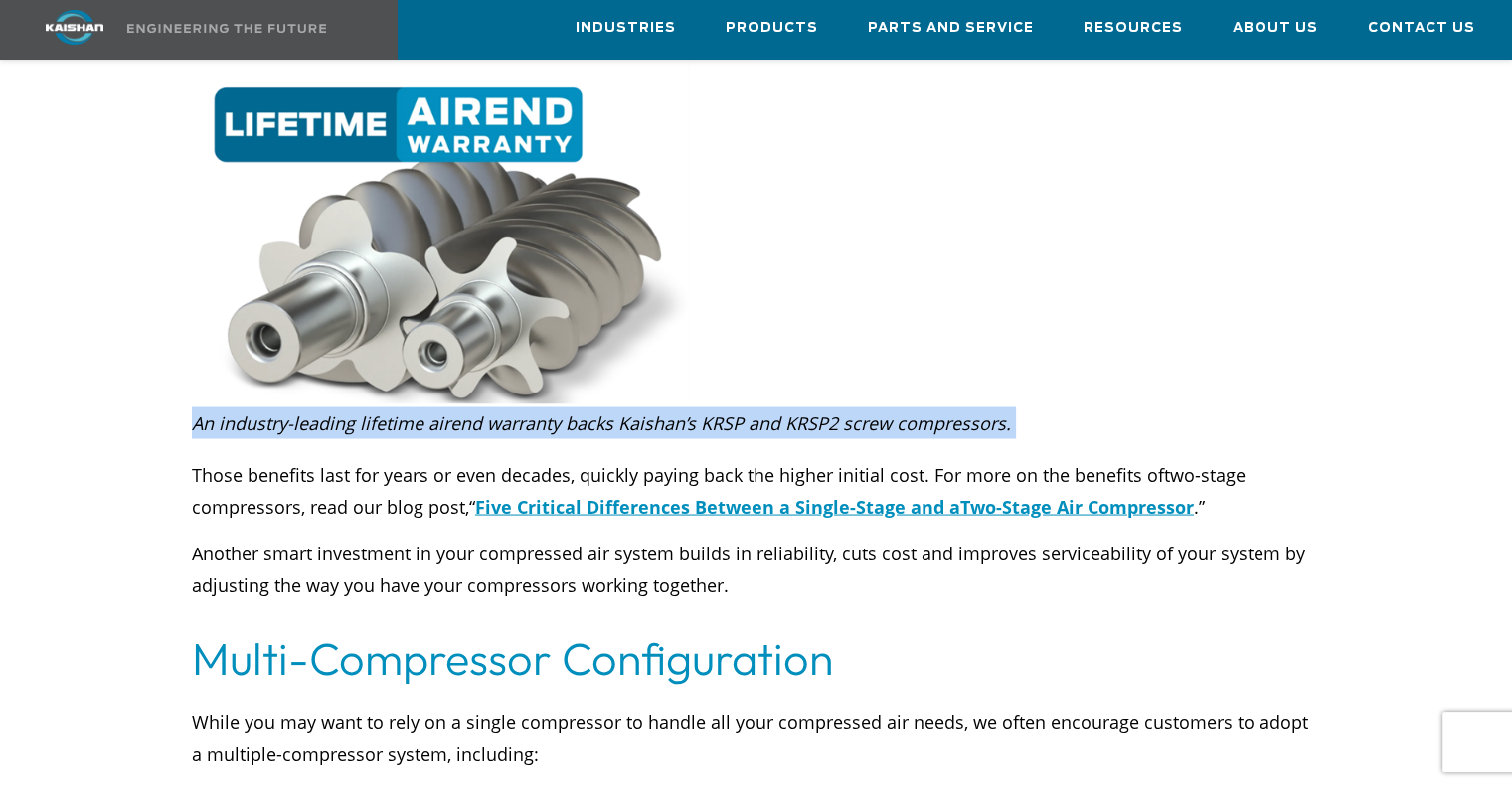 click on "An industry-leading lifetime airend warranty backs Kaishan’s KRSP and KRSP2 screw compressors." at bounding box center [601, 422] 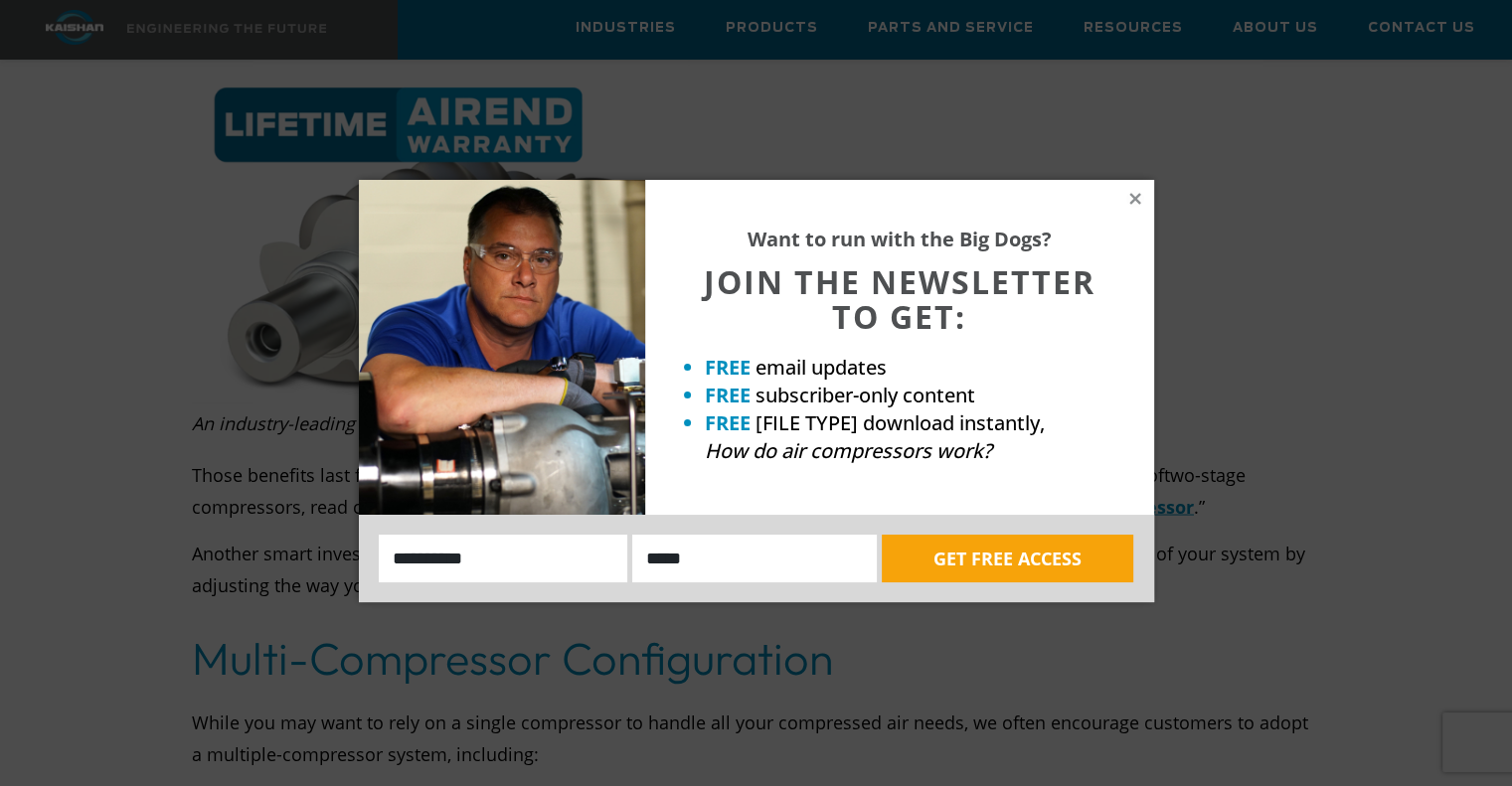 click on "Want to run with the Big Dogs?" at bounding box center (900, 238) 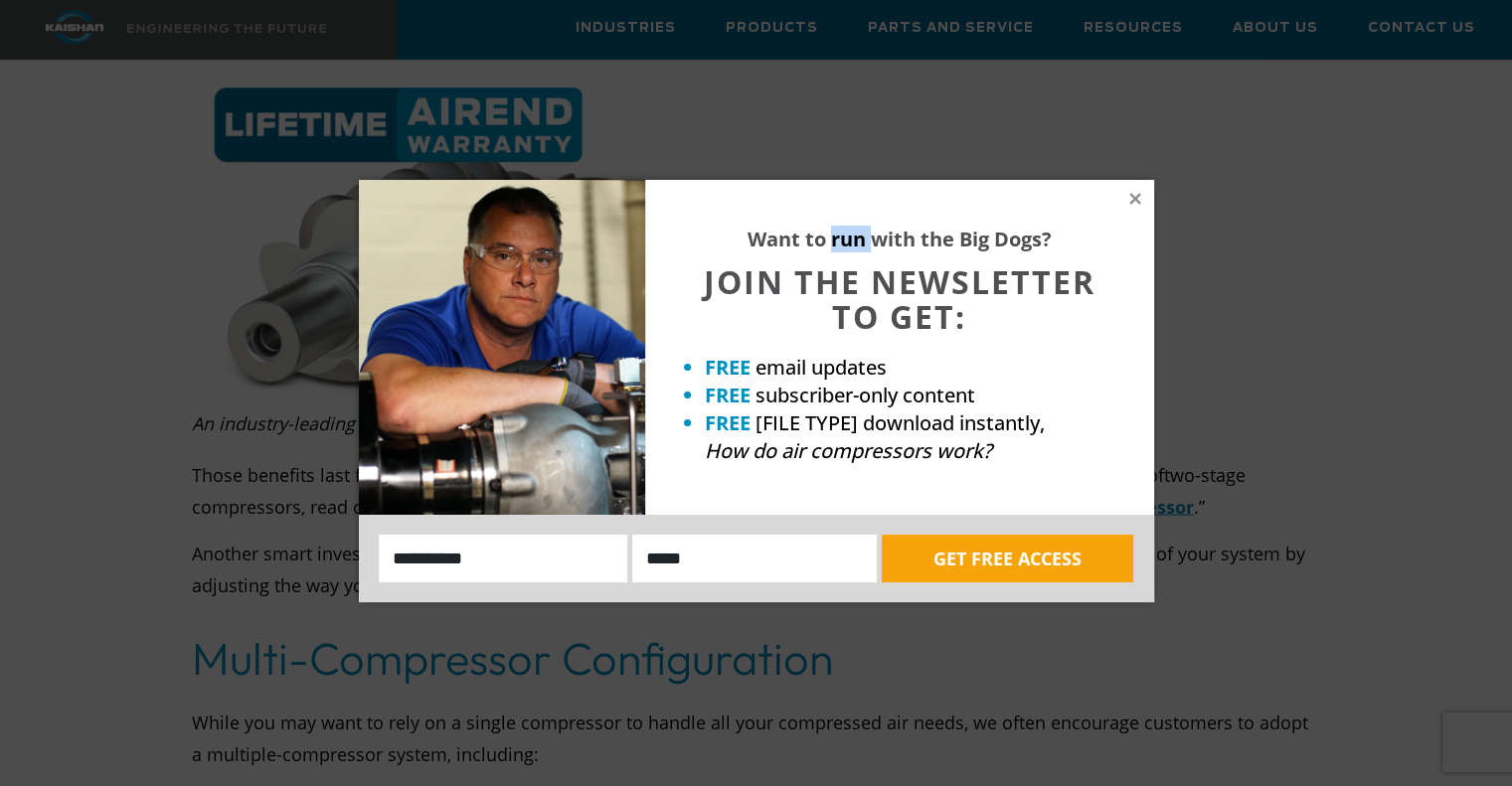 click on "Want to run with the Big Dogs?" at bounding box center [900, 238] 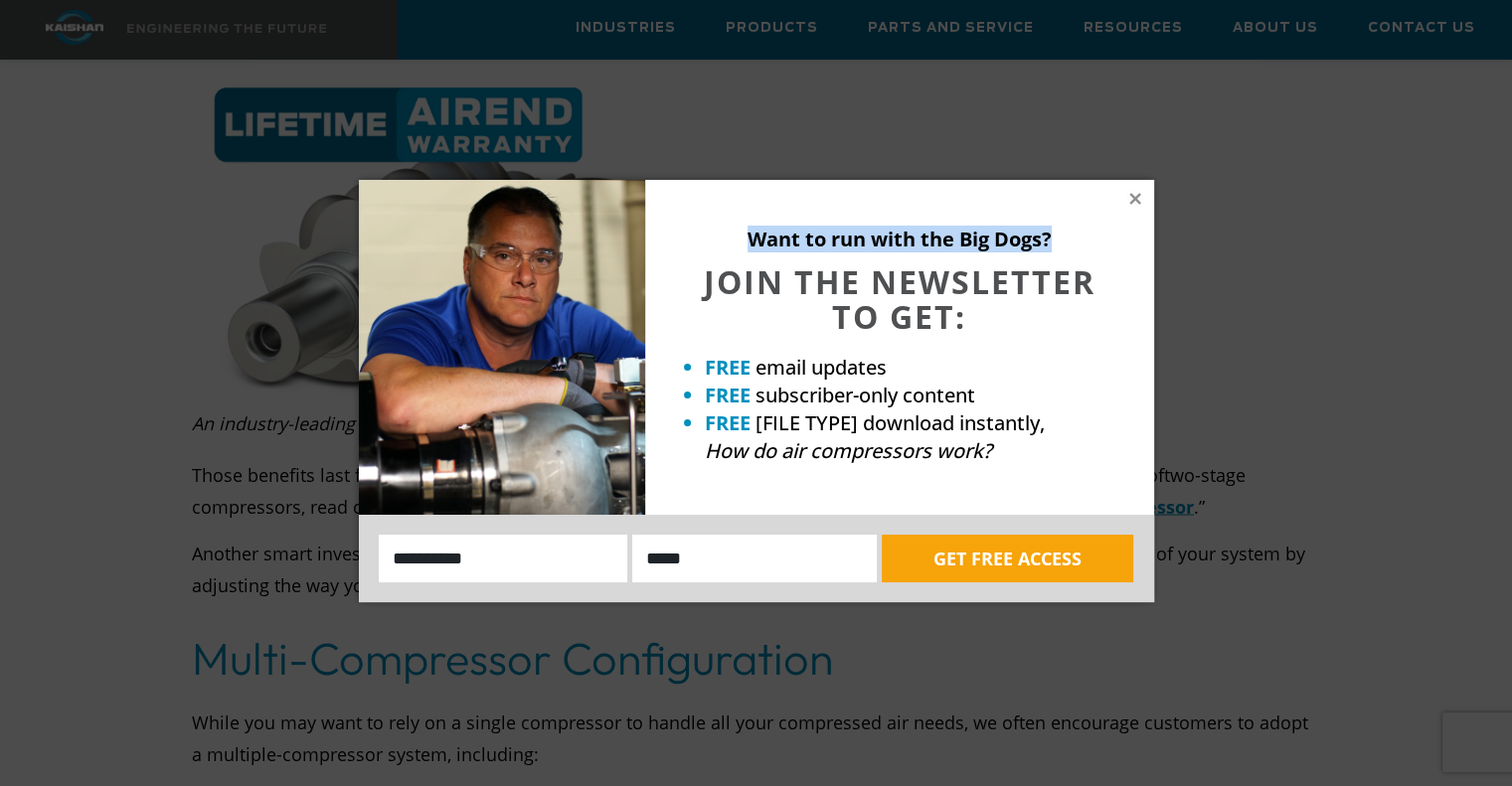 click on "Want to run with the Big Dogs?" at bounding box center [900, 238] 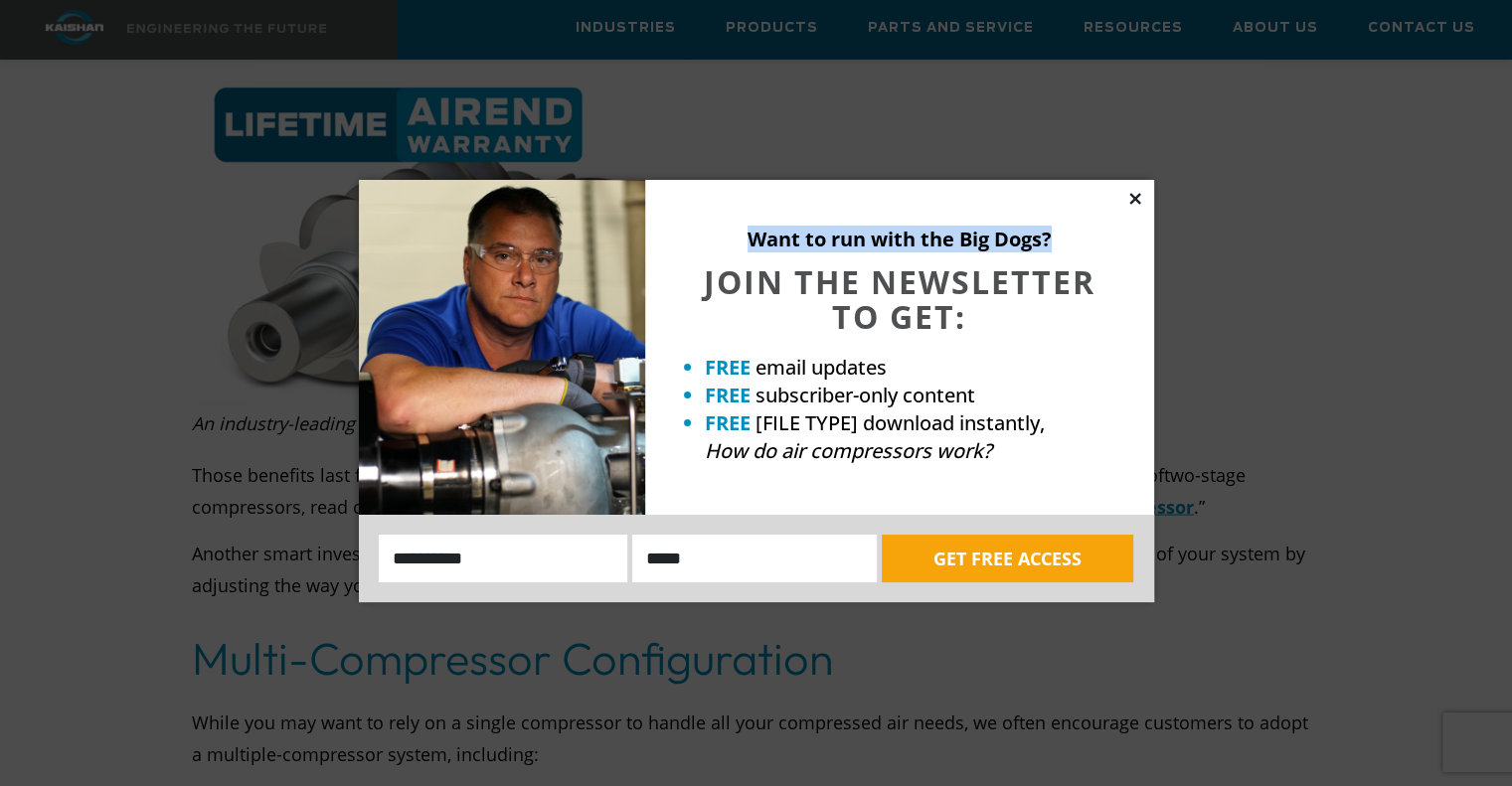 click 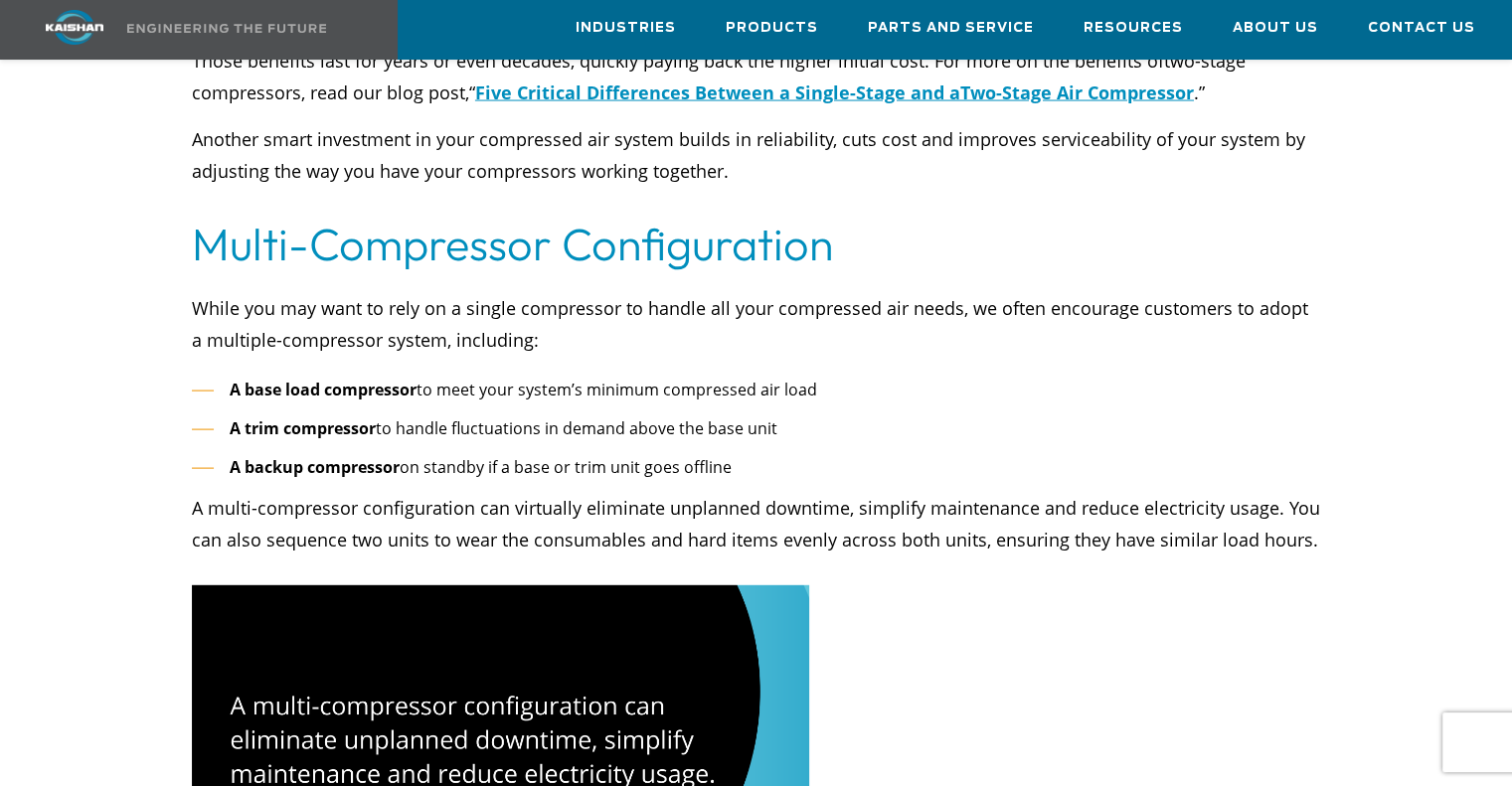 scroll, scrollTop: 4074, scrollLeft: 0, axis: vertical 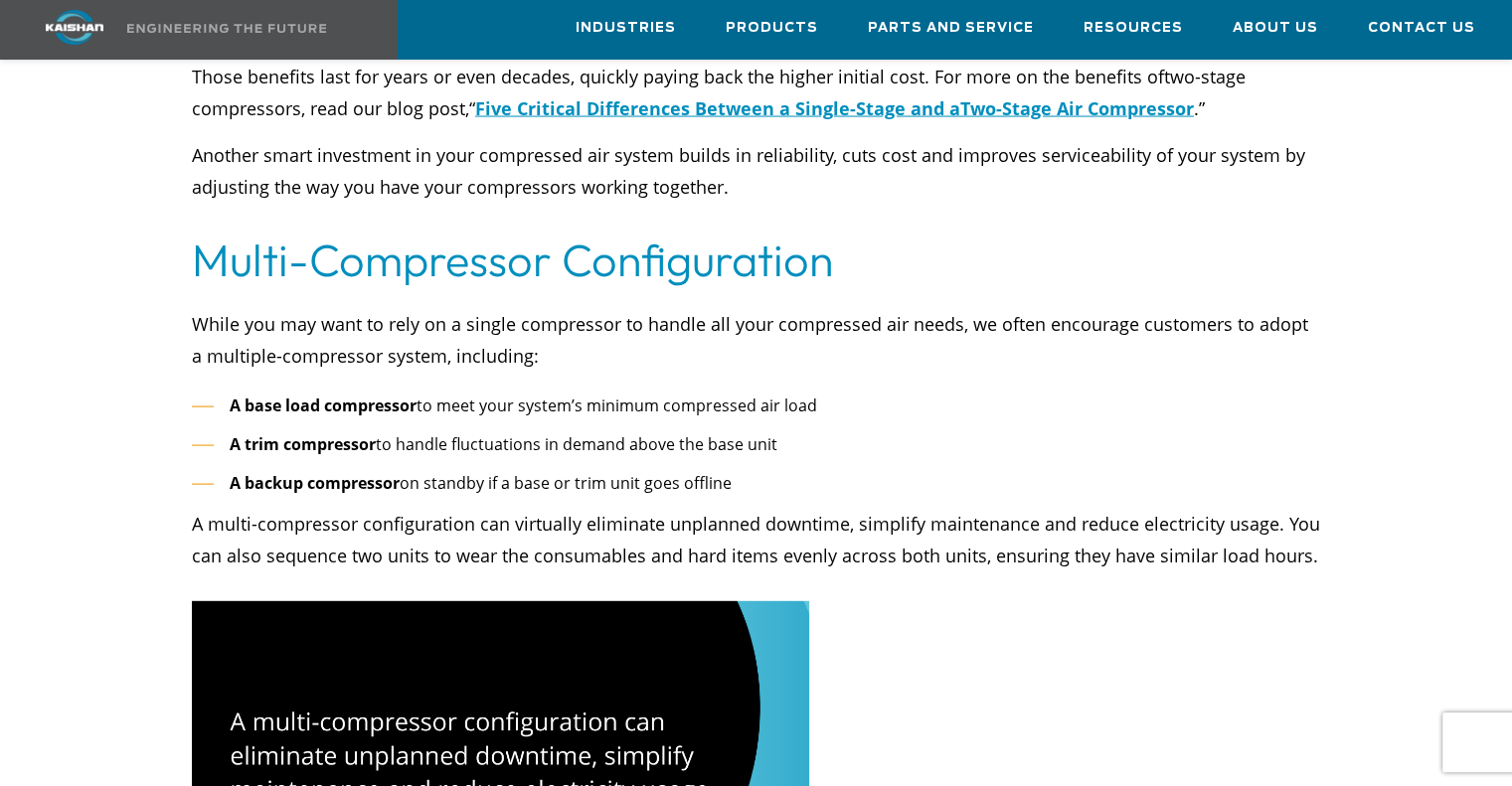 click on "While you may want to rely on a single compressor to handle all your compressed air needs, we often encourage customers to adopt a multiple-compressor system, including:" at bounding box center [756, 340] 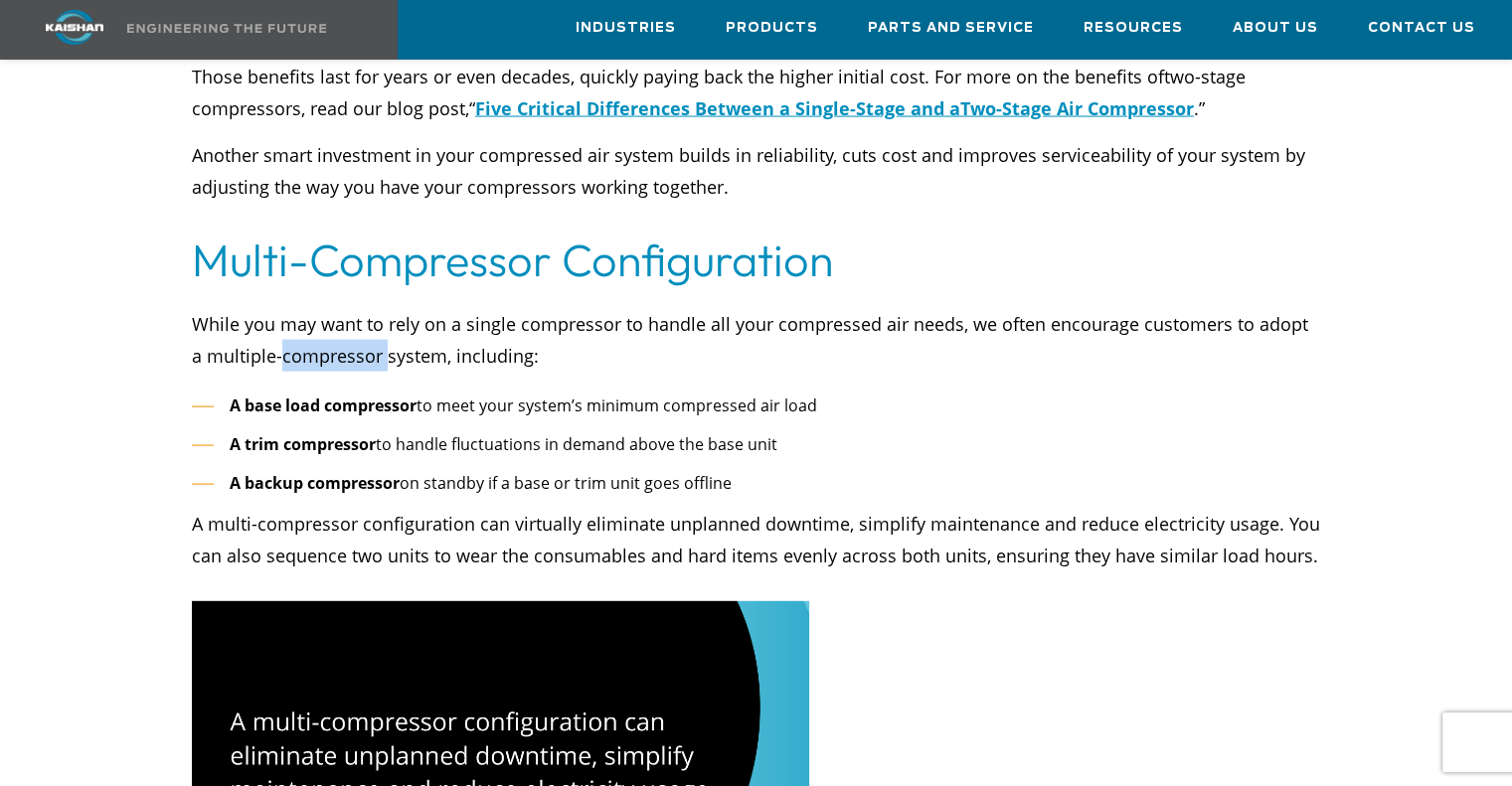 click on "While you may want to rely on a single compressor to handle all your compressed air needs, we often encourage customers to adopt a multiple-compressor system, including:" at bounding box center [756, 340] 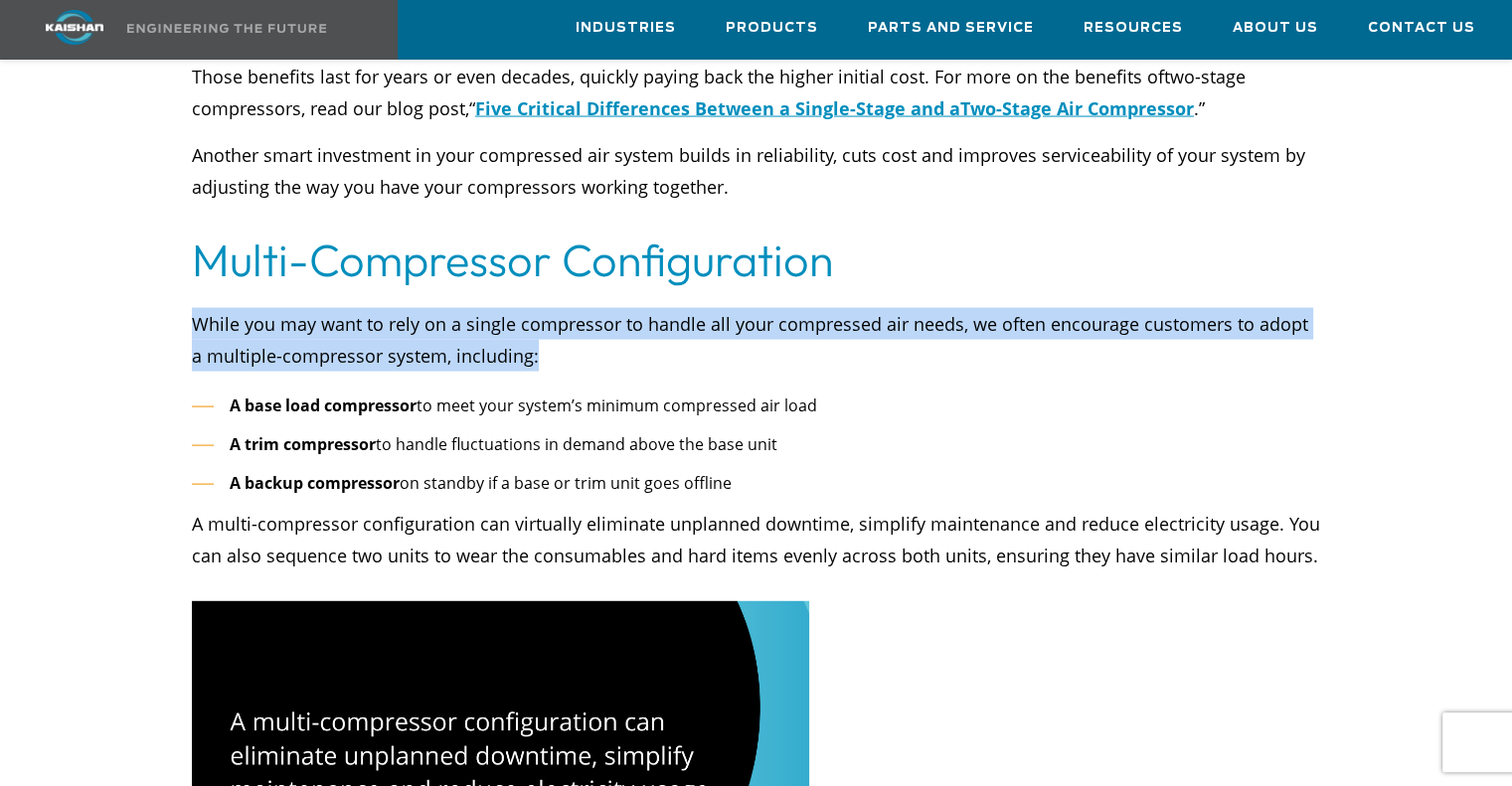 click on "While you may want to rely on a single compressor to handle all your compressed air needs, we often encourage customers to adopt a multiple-compressor system, including:" at bounding box center [756, 340] 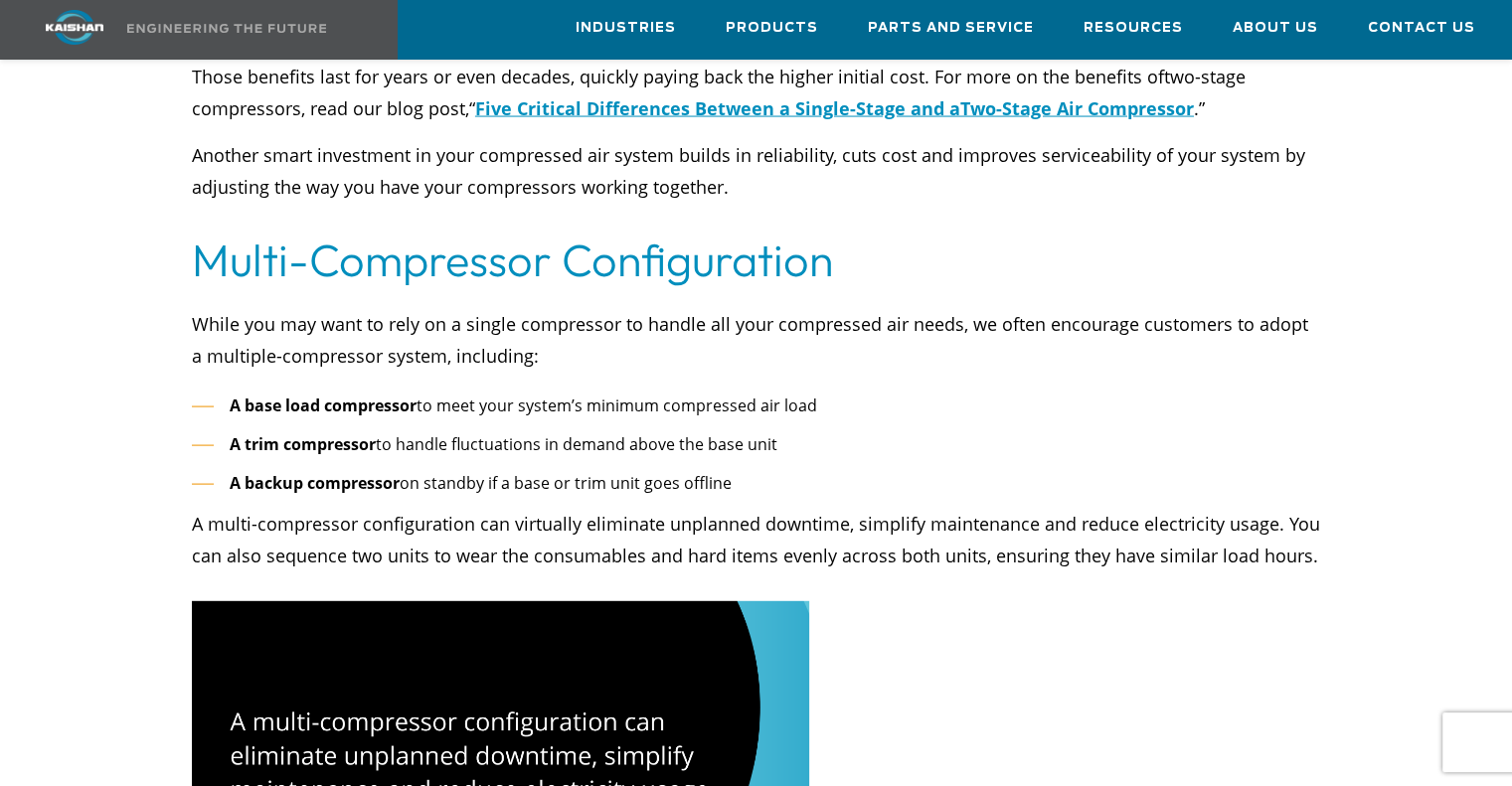 click on "A trim compressor" at bounding box center (302, 444) 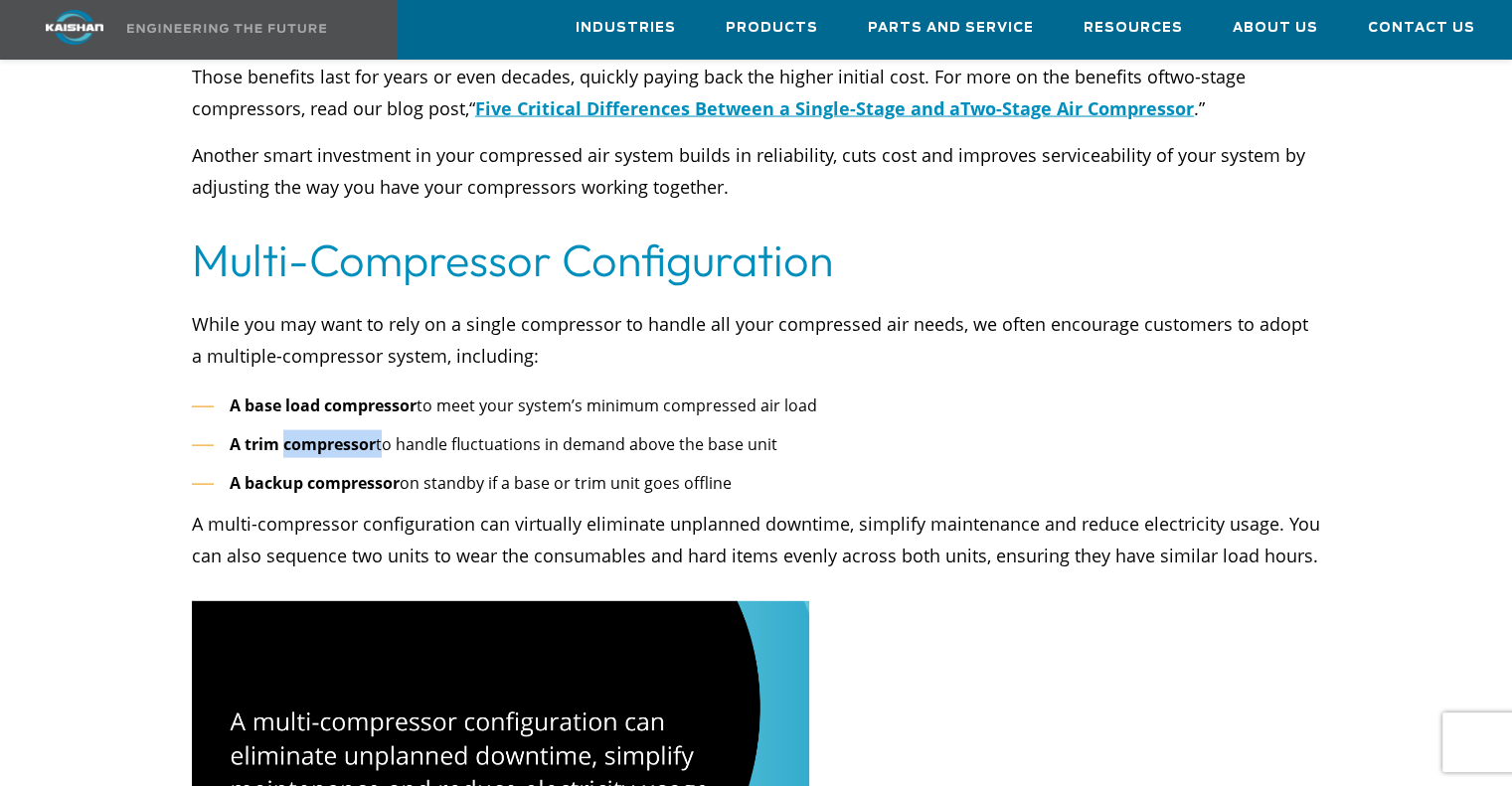 click on "A trim compressor" at bounding box center (302, 444) 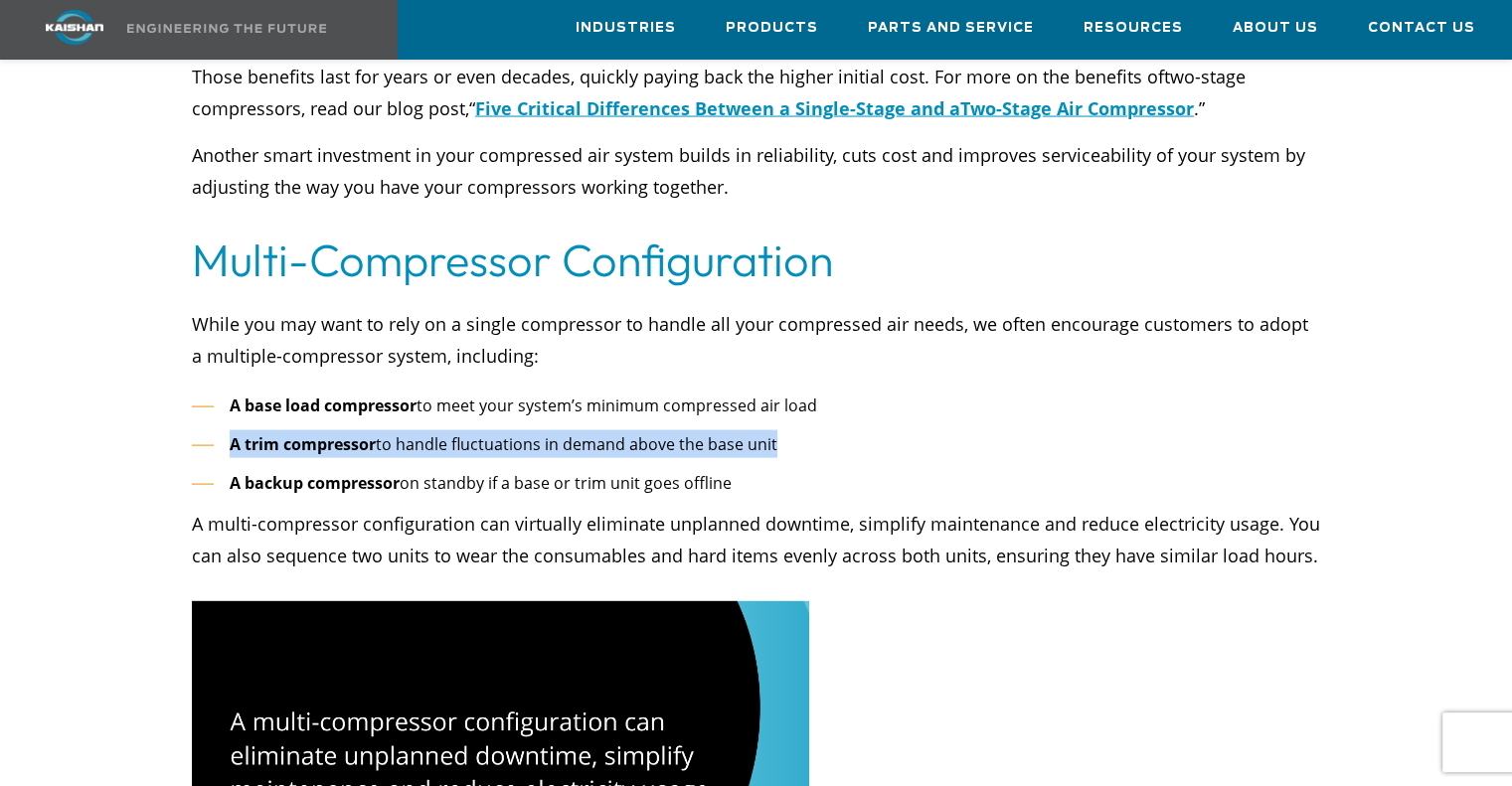 click on "A trim compressor" at bounding box center (302, 444) 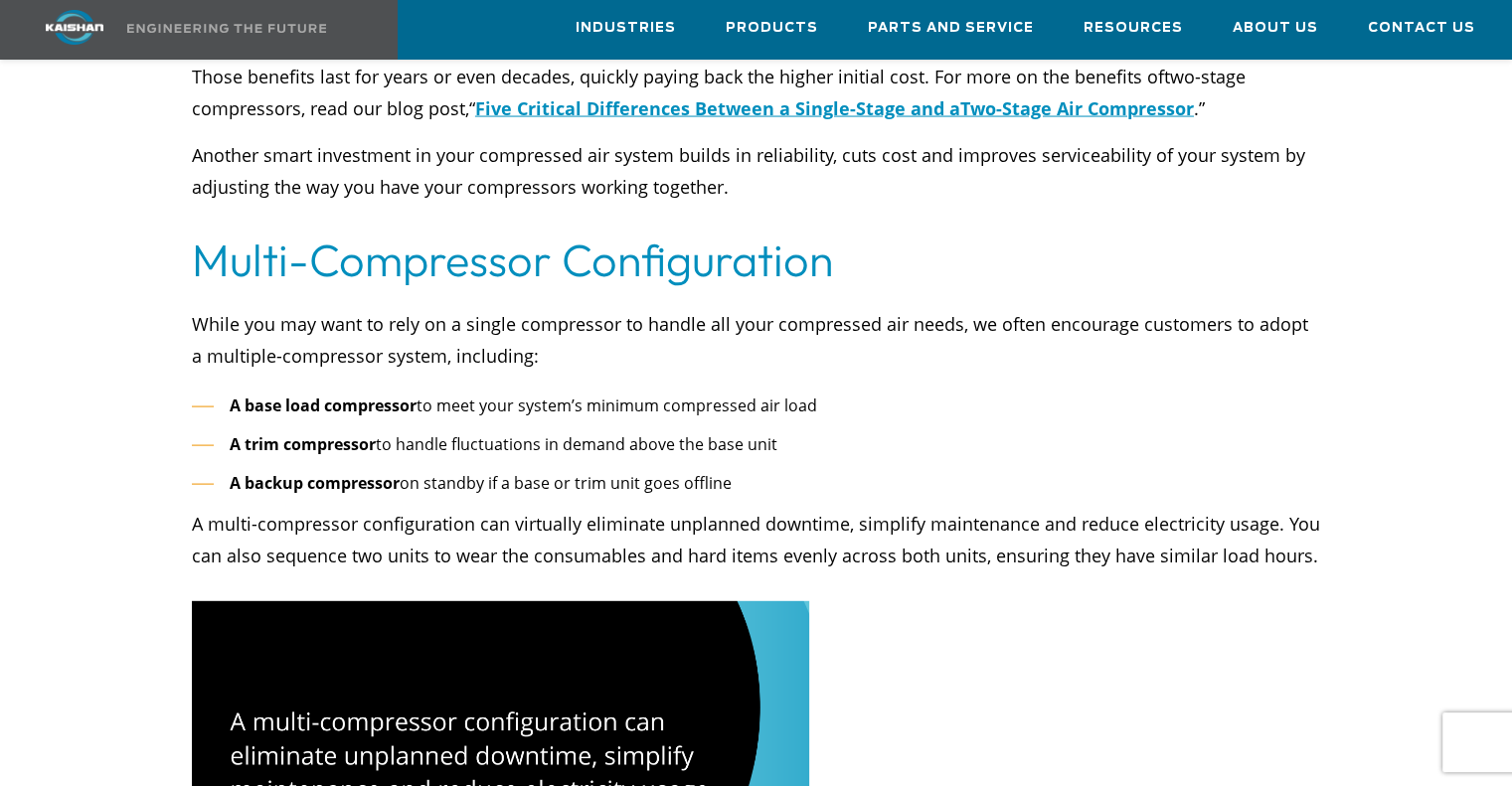 click on "A base load compressor  to meet your system’s minimum compressed air load
A trim compressor  to handle fluctuations in demand above the base unit
A backup compressor  on standby if a base or trim unit goes offline
A multi-compressor configuration can virtually eliminate unplanned downtime, simplify maintenance and reduce electricity usage. You can also sequence two units to wear the consumables and hard items evenly across both units, ensuring they have similar load hours." at bounding box center [756, 481] 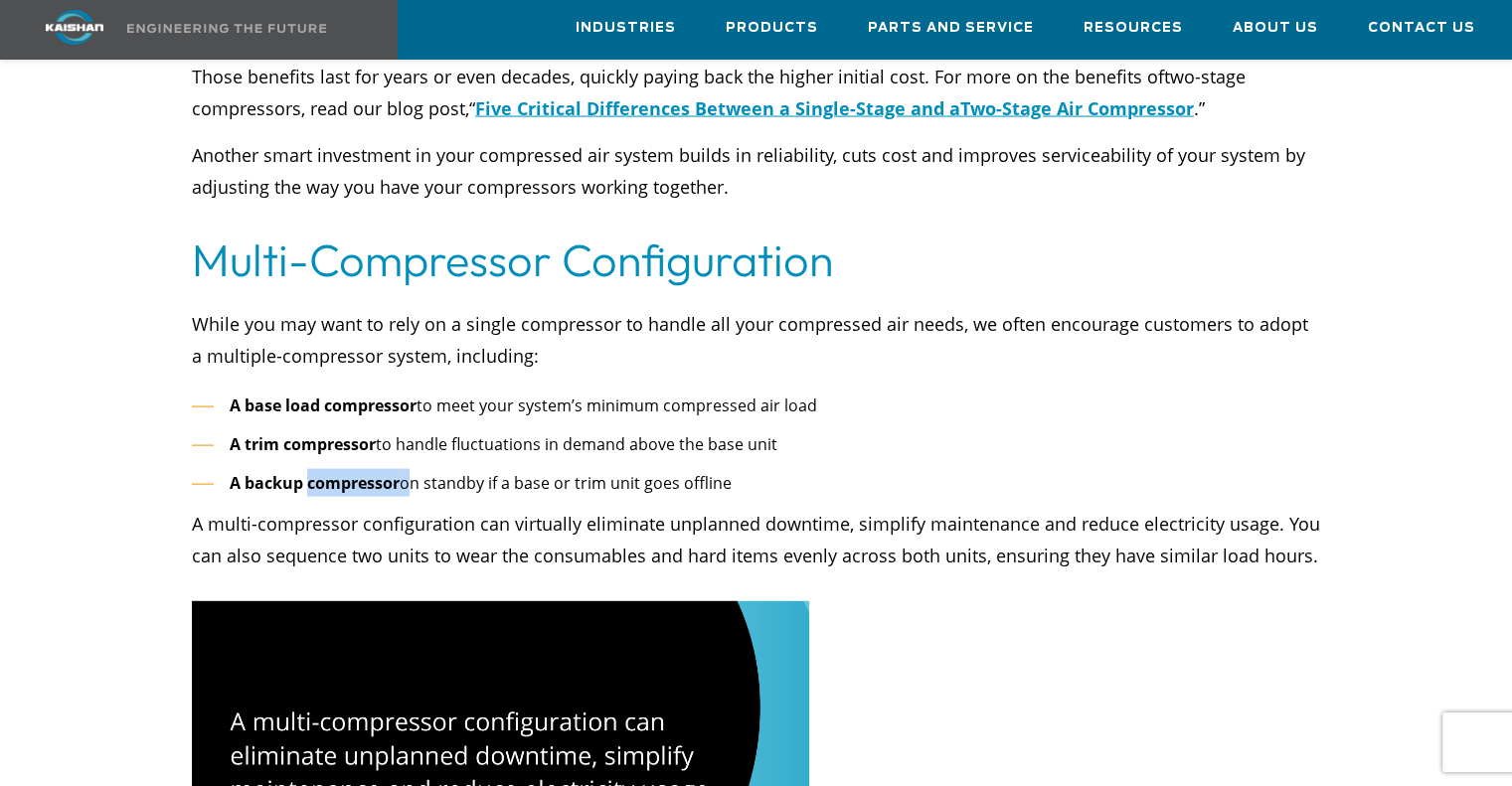 click on "A backup compressor" at bounding box center (314, 483) 